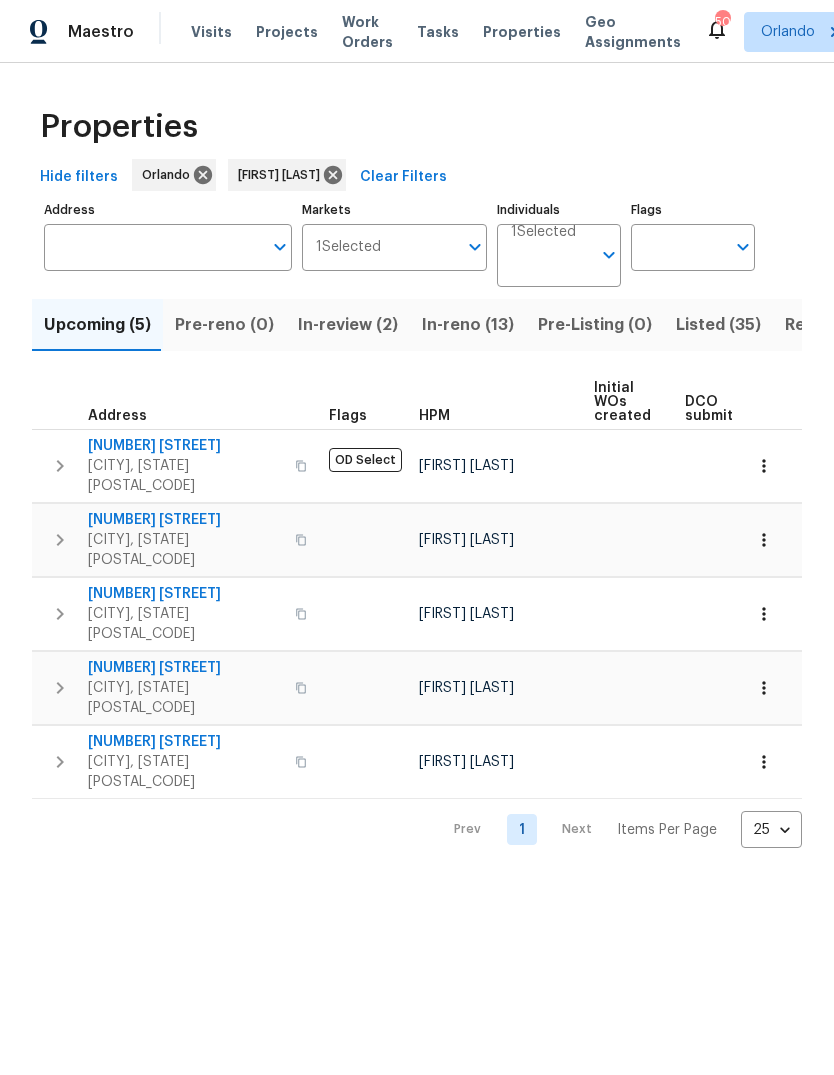 scroll, scrollTop: 0, scrollLeft: 0, axis: both 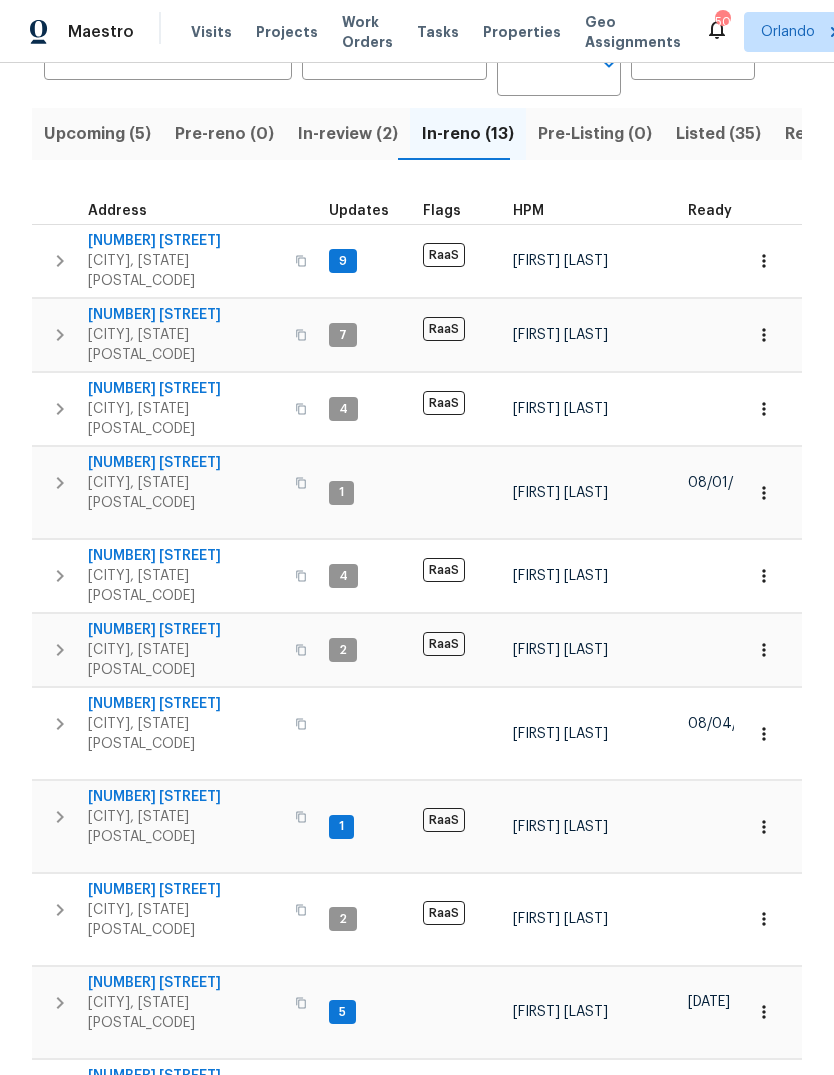 click on "972 Forest Hill Dr" at bounding box center (185, 1169) 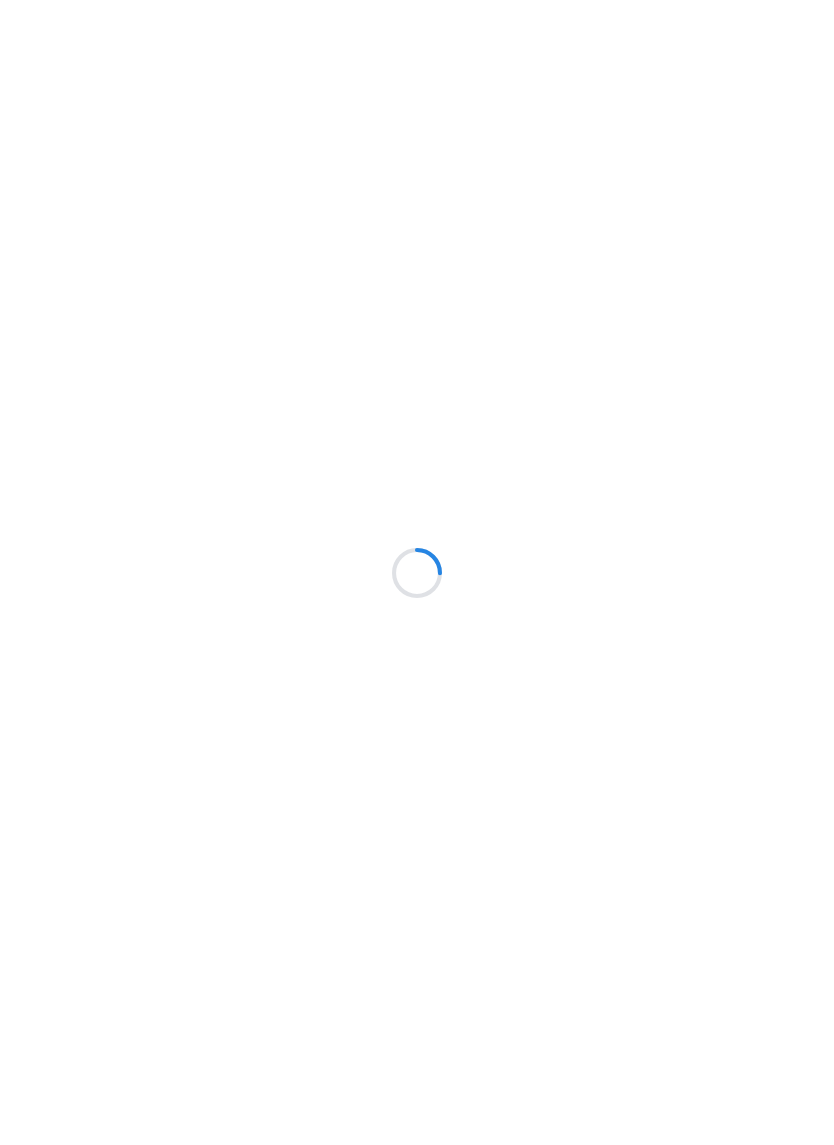 scroll, scrollTop: 0, scrollLeft: 0, axis: both 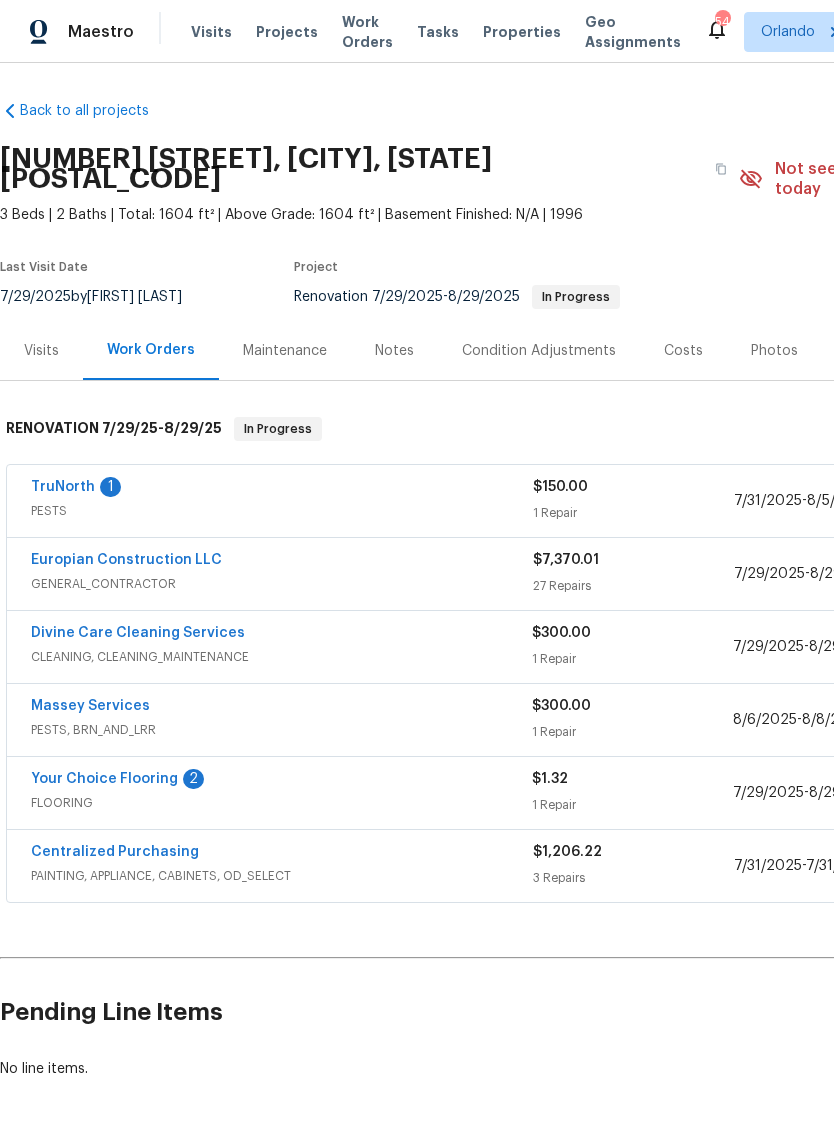 click on "Massey Services" at bounding box center (90, 706) 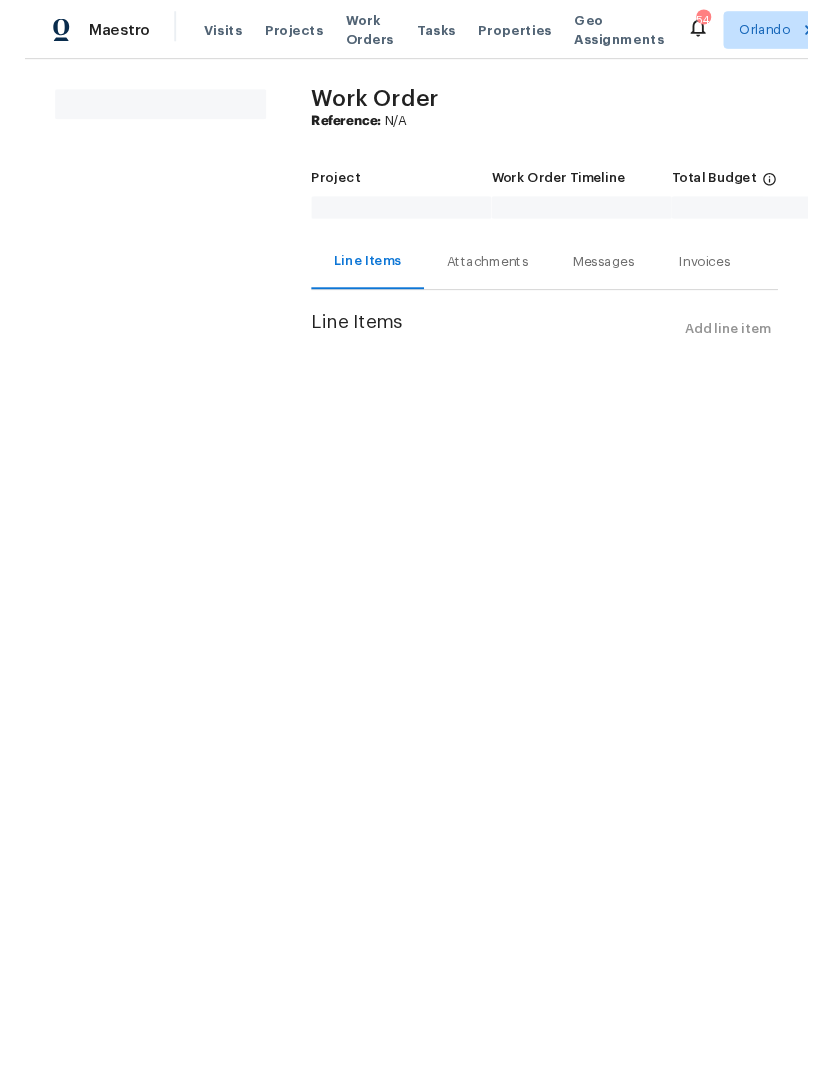 scroll, scrollTop: 0, scrollLeft: 0, axis: both 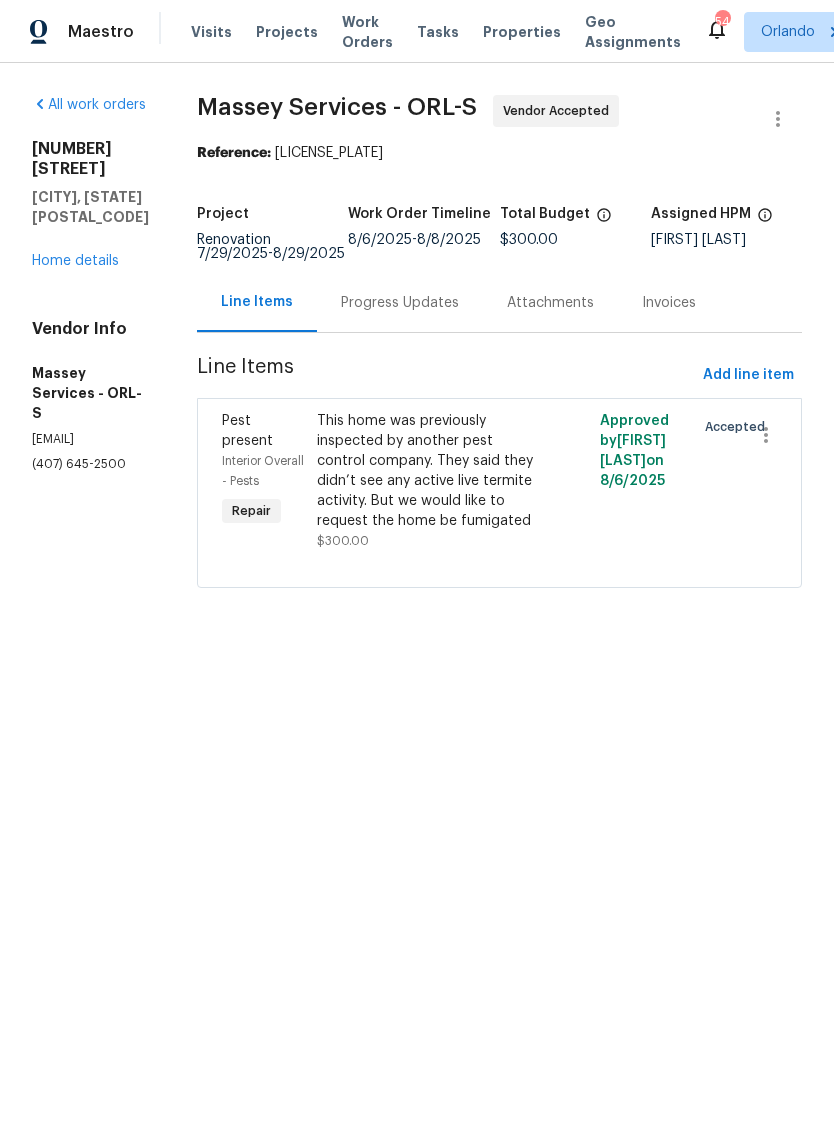 click on "Progress Updates" at bounding box center (400, 303) 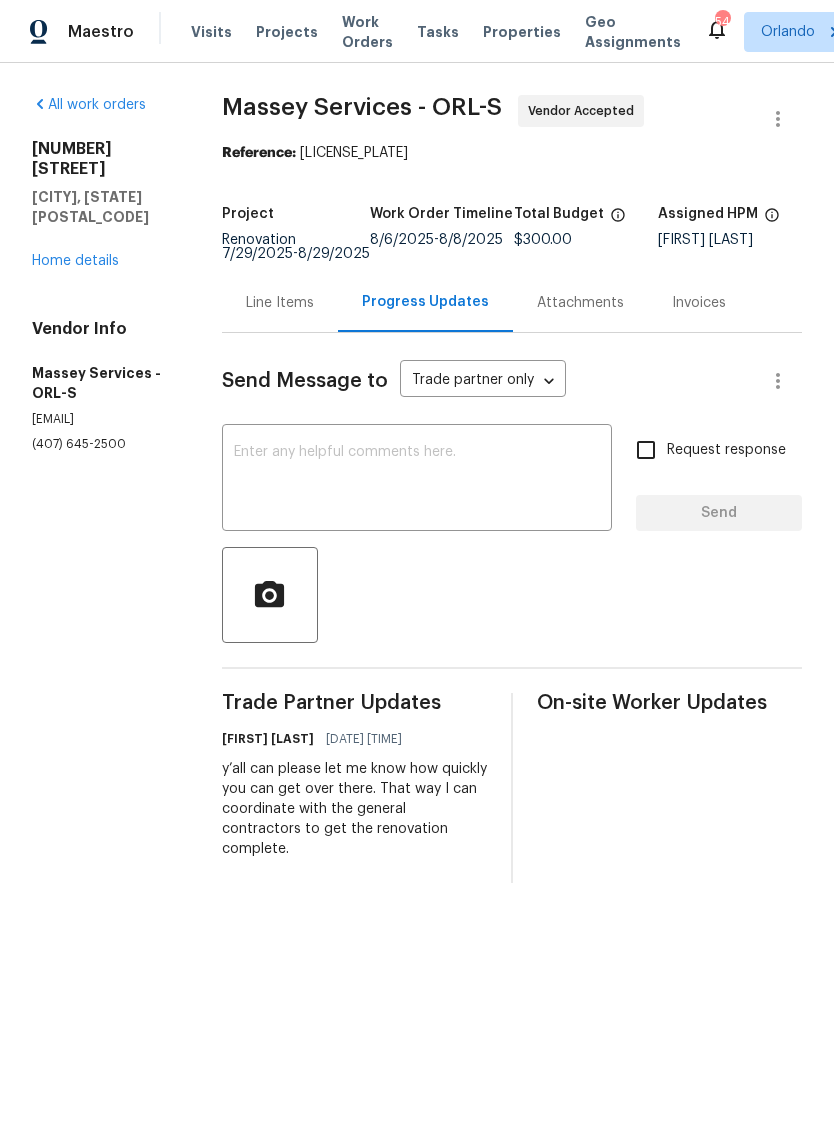 click at bounding box center [417, 480] 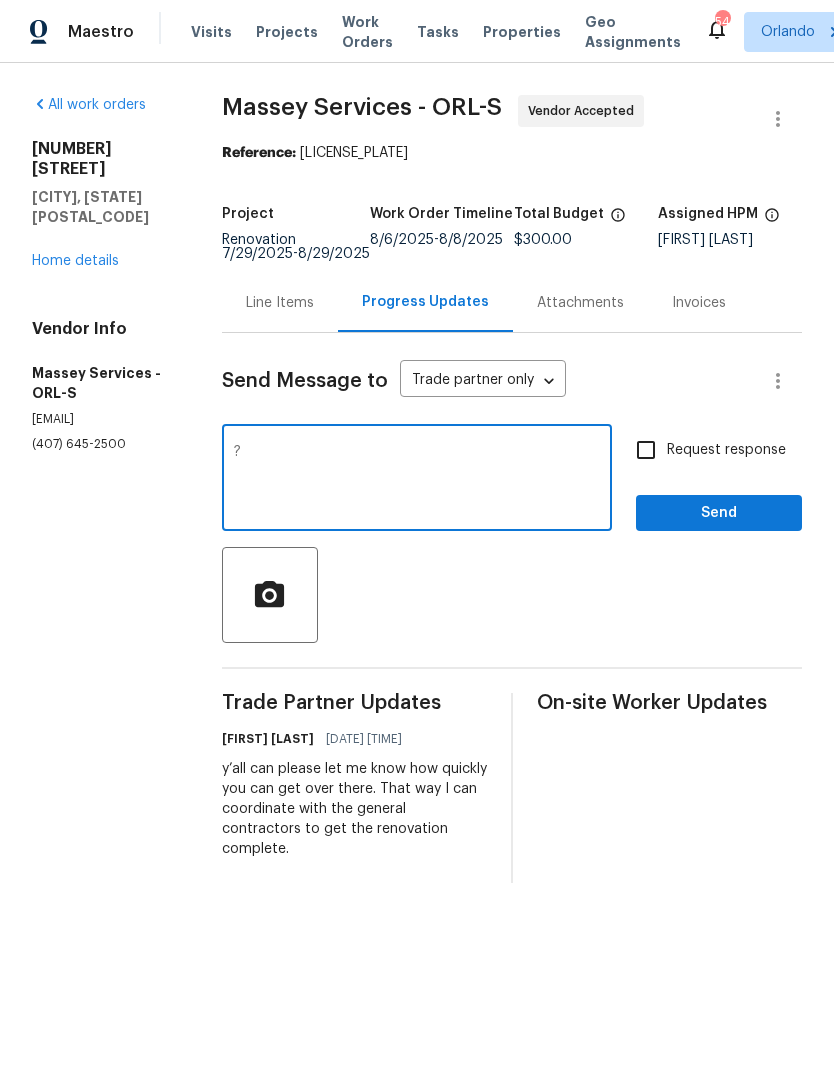 type on "?" 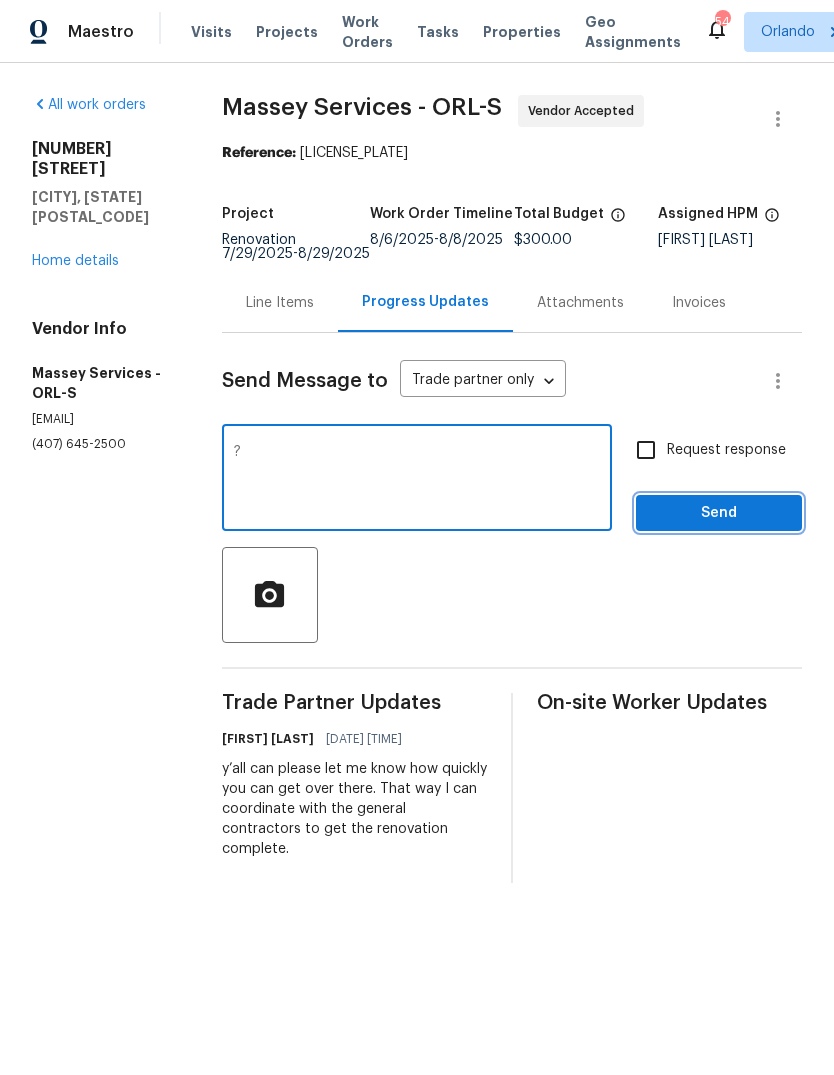 click on "Send" at bounding box center (719, 513) 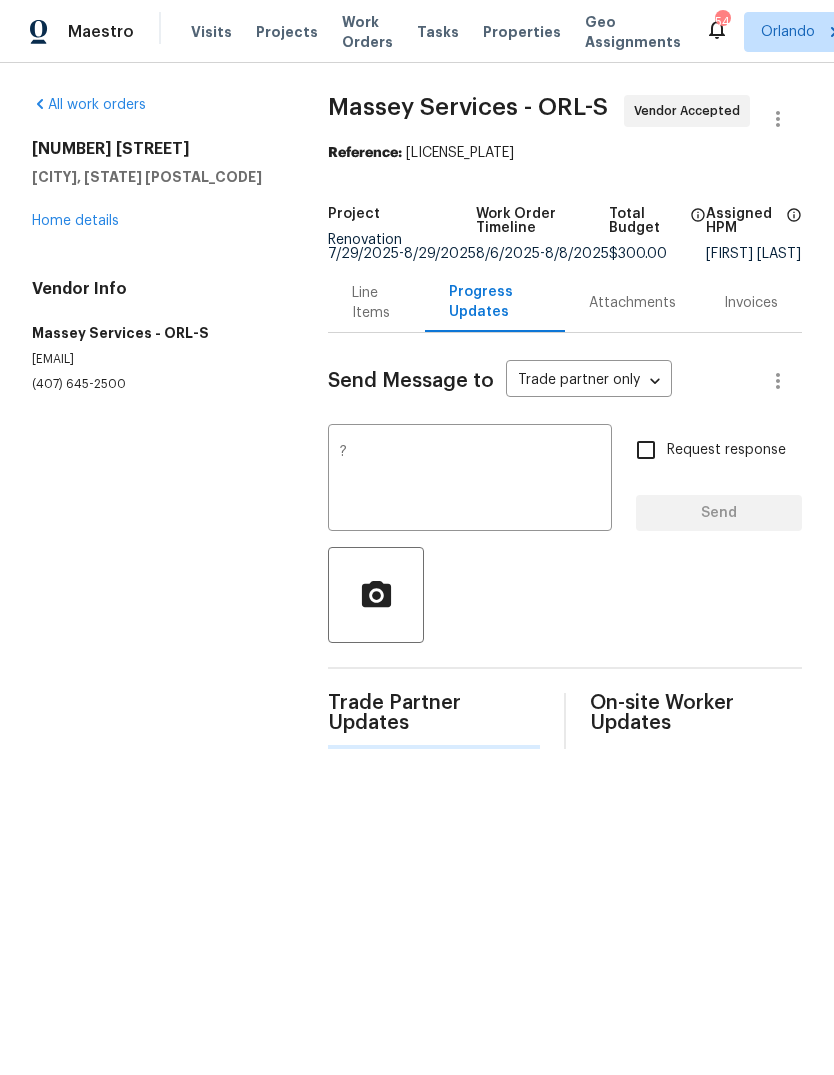 type 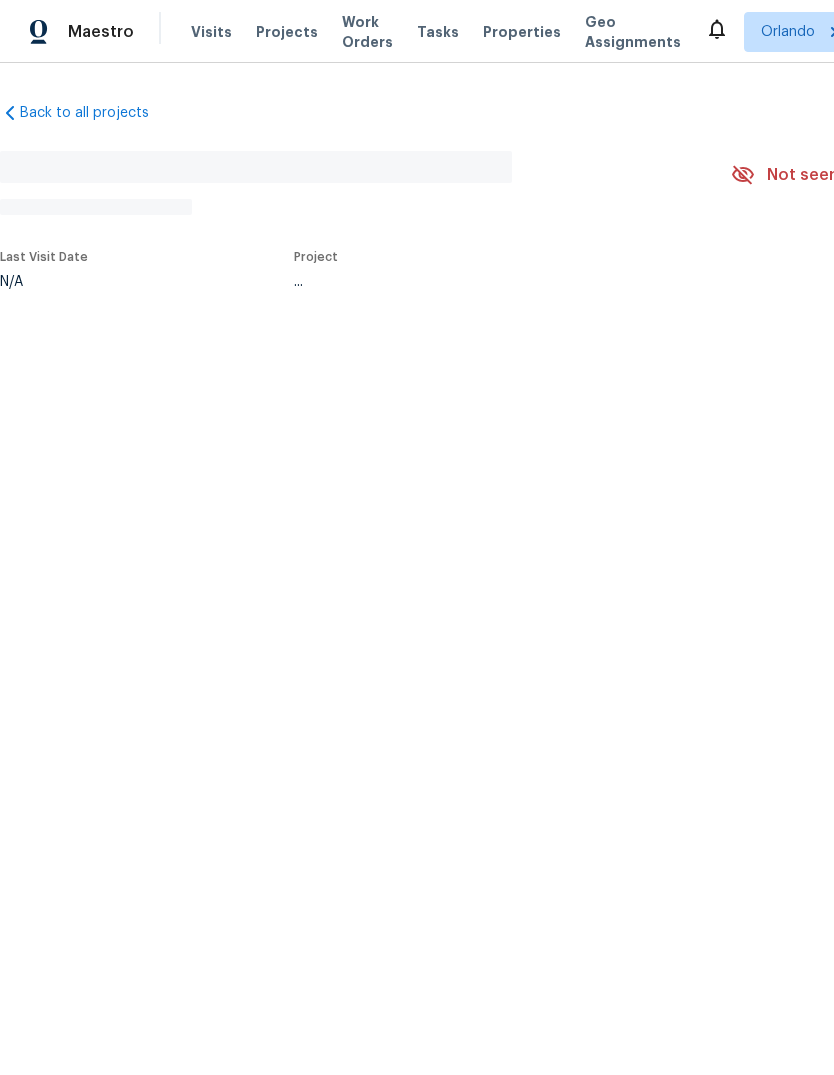 scroll, scrollTop: 0, scrollLeft: 0, axis: both 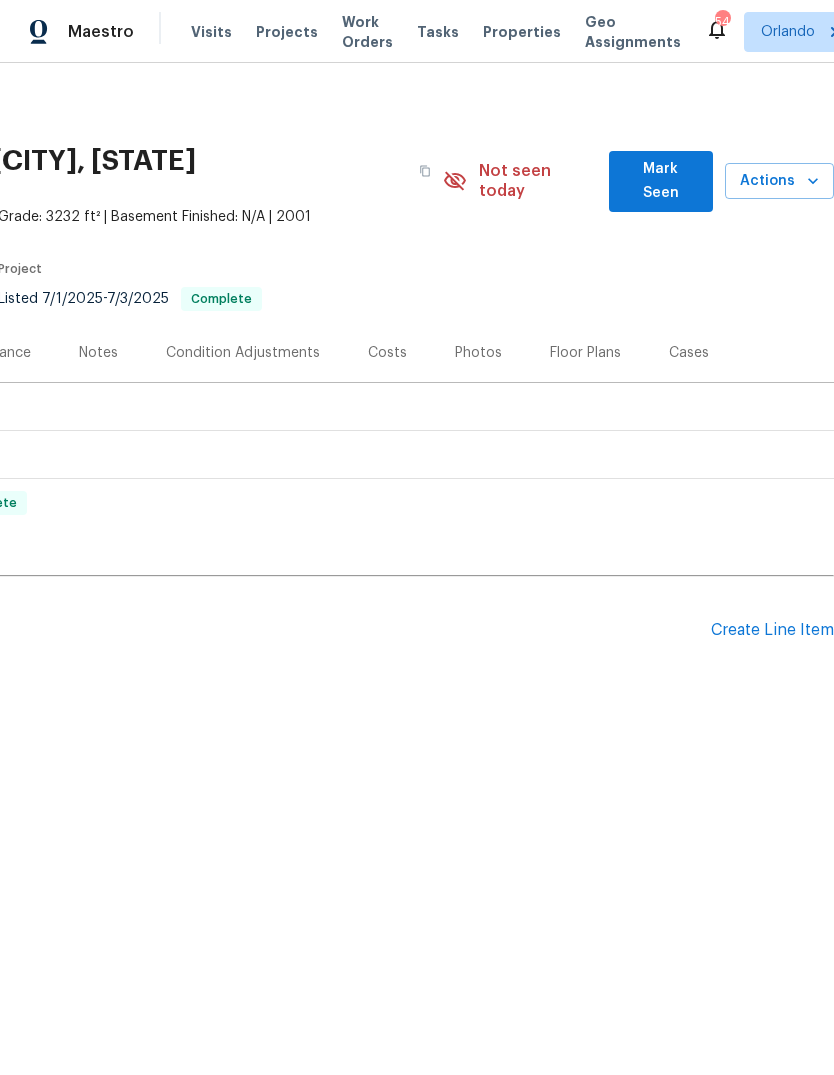click on "Create Line Item" at bounding box center (772, 630) 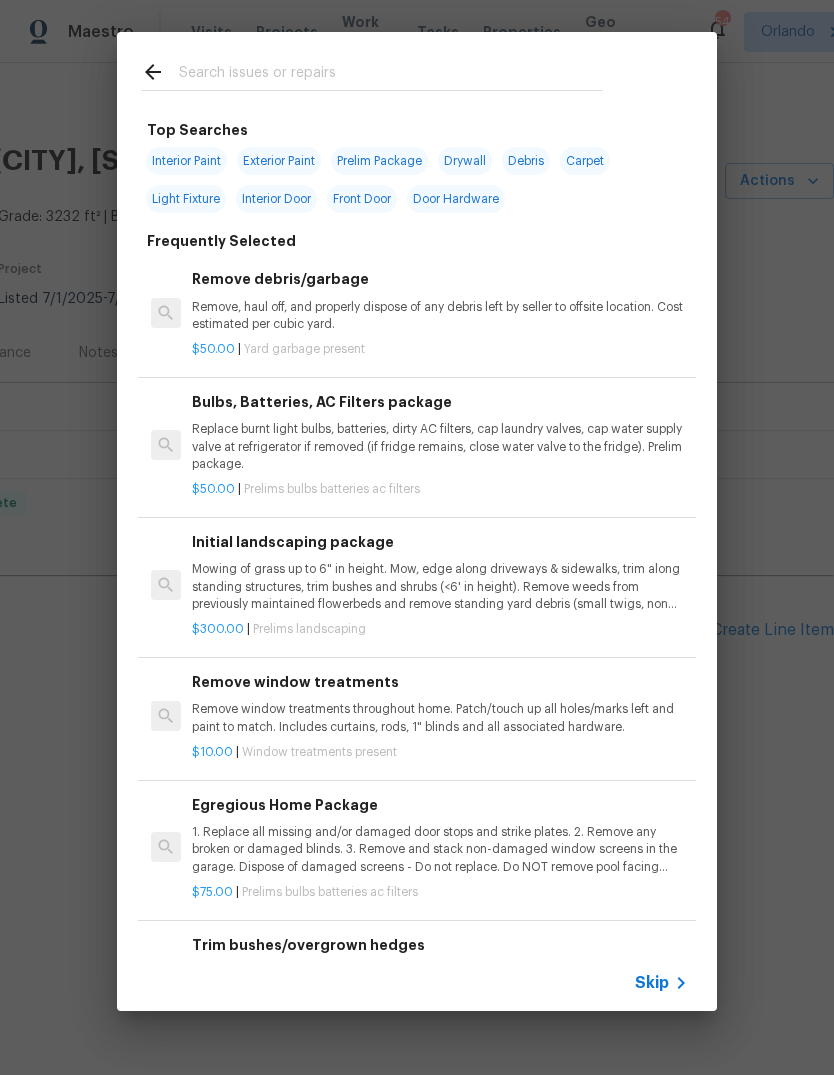click at bounding box center [391, 75] 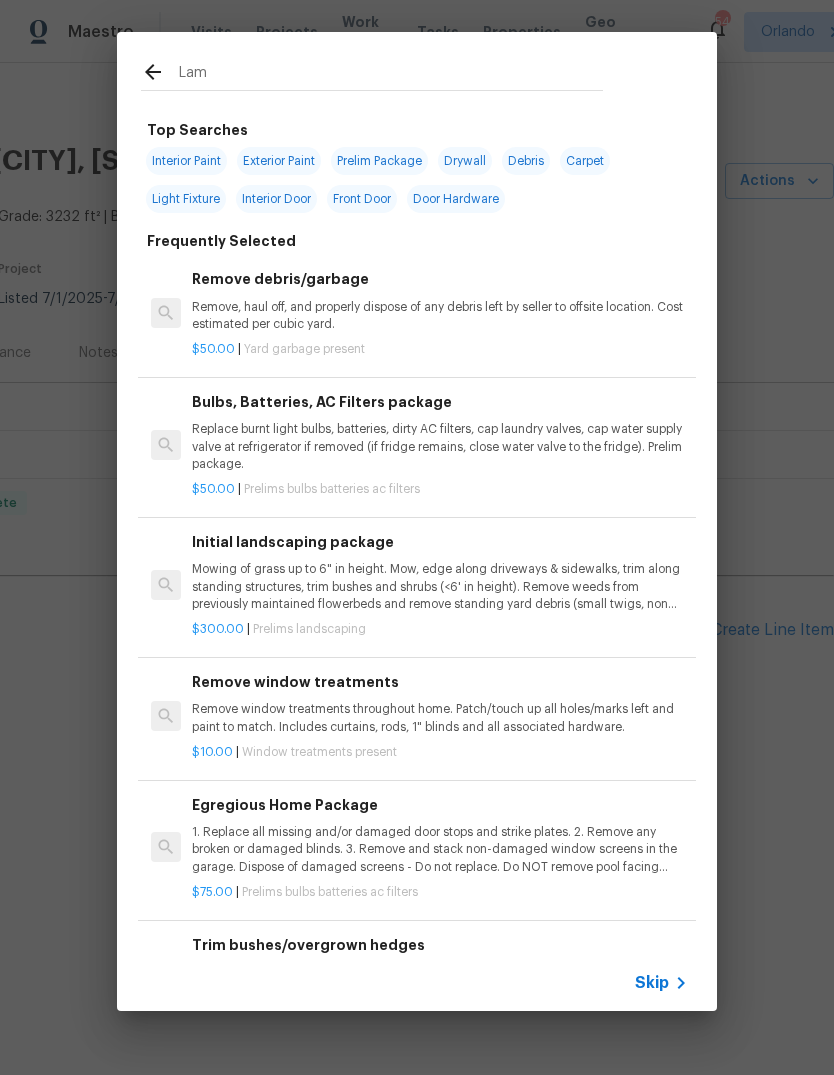 type on "Lamd" 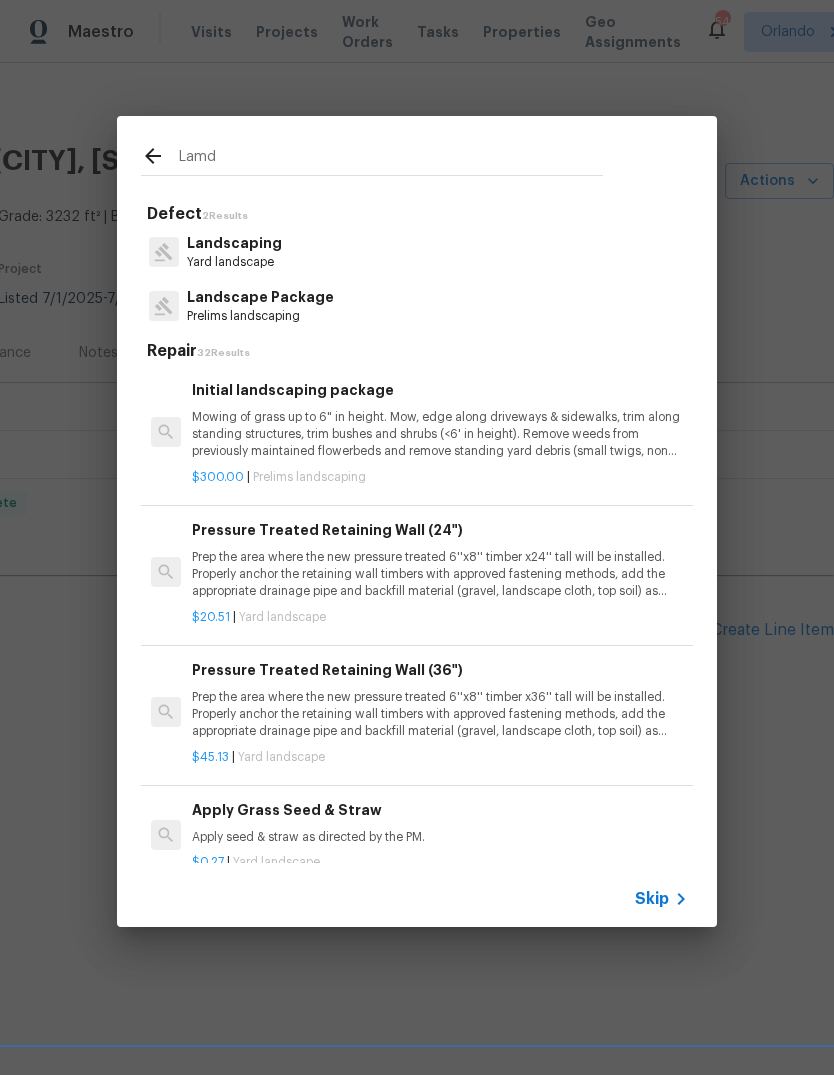 click on "Mowing of grass up to 6" in height. Mow, edge along driveways & sidewalks, trim along standing structures, trim bushes and shrubs (<6' in height). Remove weeds from previously maintained flowerbeds and remove standing yard debris (small twigs, non seasonal falling leaves).  Use leaf blower to remove clippings from hard surfaces."" at bounding box center (440, 434) 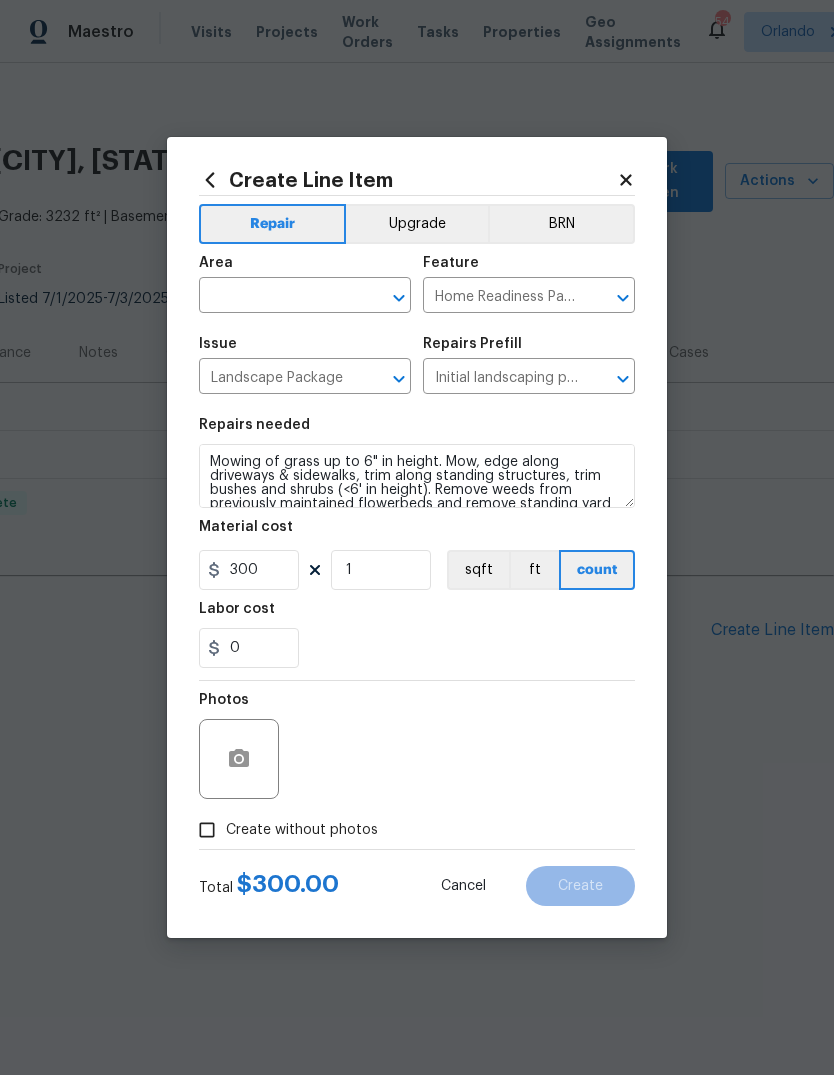 click on "Create Line Item Repair Upgrade BRN Area ​ Feature Home Readiness Packages ​ Issue Landscape Package ​ Repairs Prefill Initial landscaping package $300.00 ​ Repairs needed Mowing of grass up to 6" in height. Mow, edge along driveways & sidewalks, trim along standing structures, trim bushes and shrubs (<6' in height). Remove weeds from previously maintained flowerbeds and remove standing yard debris (small twigs, non seasonal falling leaves).  Use leaf blower to remove clippings from hard surfaces." Material cost 300 1 sqft ft count Labor cost 0 Photos Create without photos Total   $ 300.00 Cancel Create" at bounding box center (417, 537) 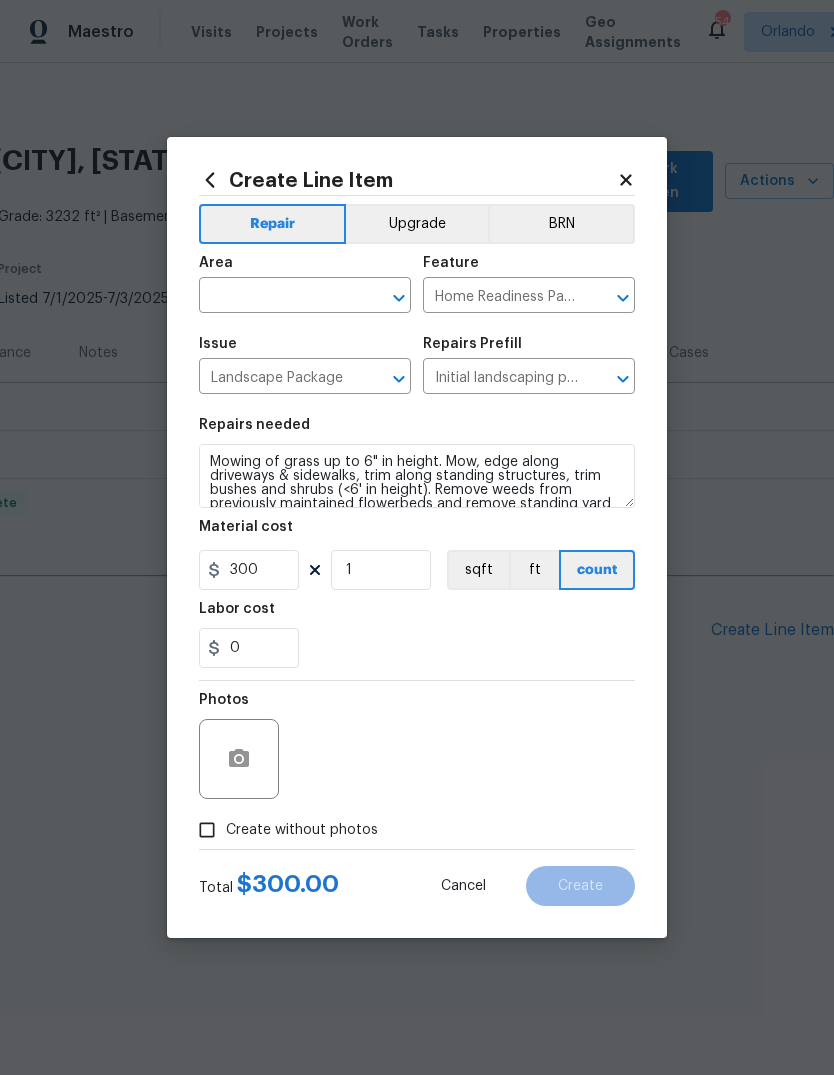 click at bounding box center [277, 297] 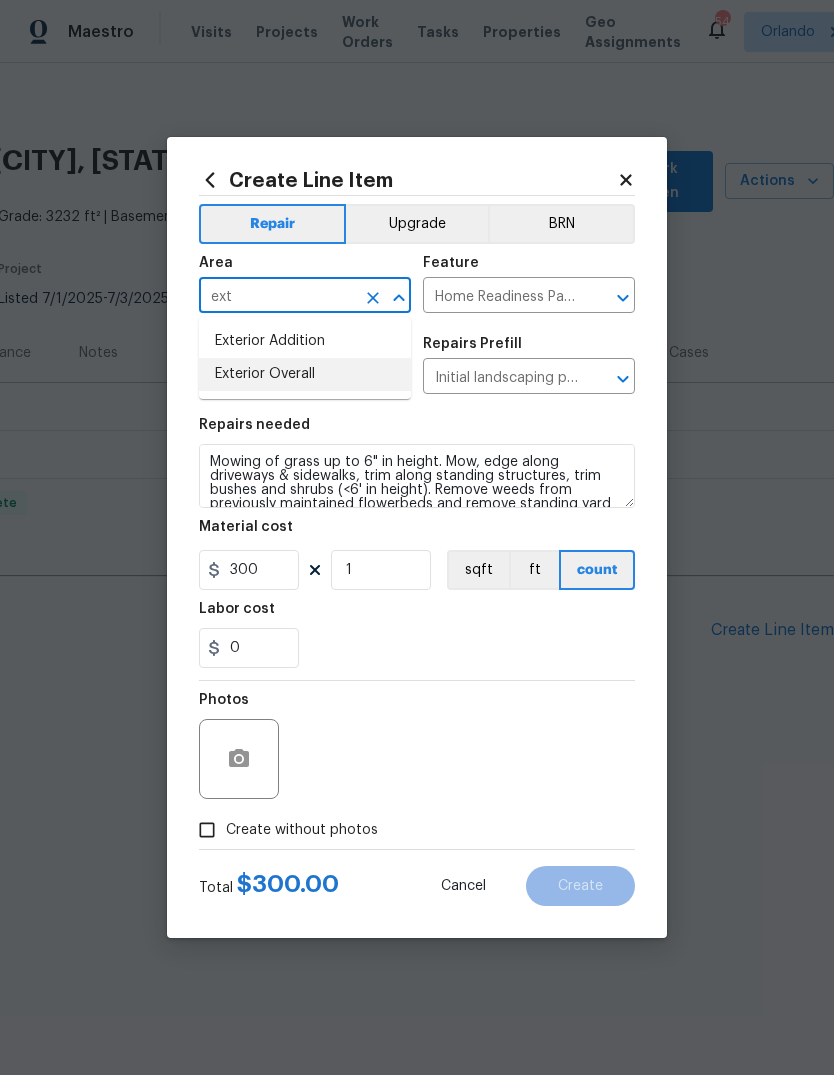 click on "Exterior Overall" at bounding box center (305, 374) 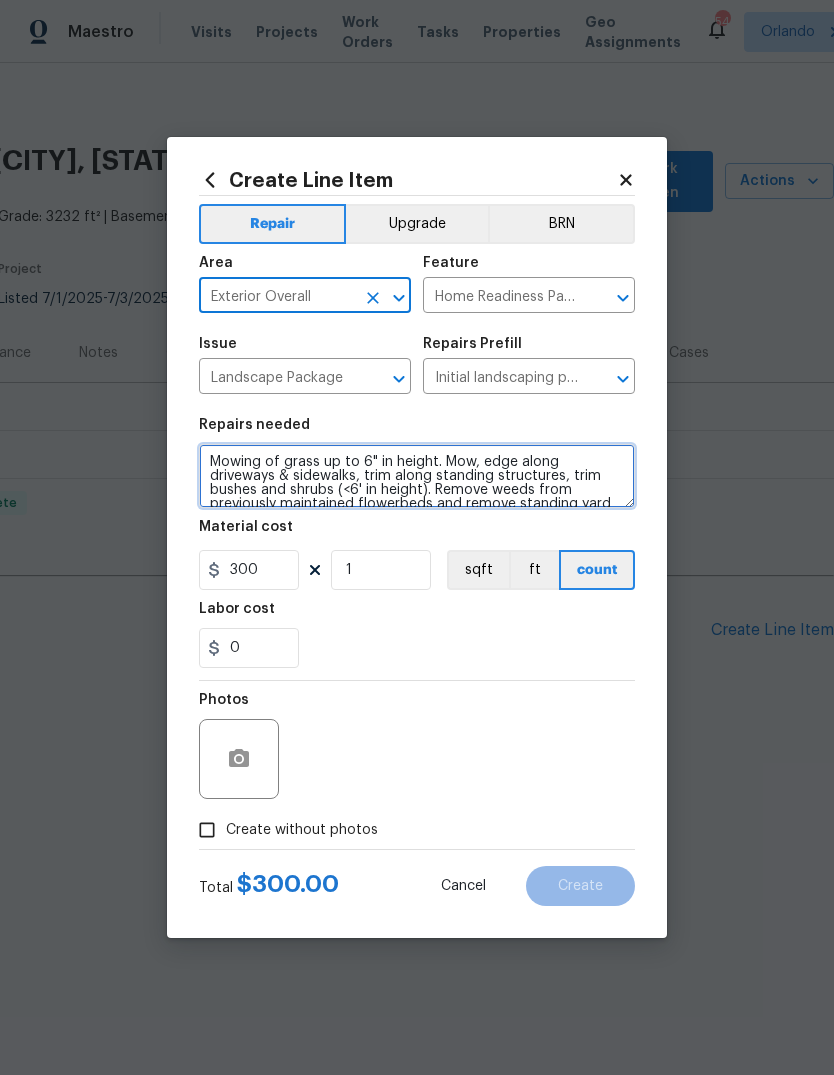 click on "Mowing of grass up to 6" in height. Mow, edge along driveways & sidewalks, trim along standing structures, trim bushes and shrubs (<6' in height). Remove weeds from previously maintained flowerbeds and remove standing yard debris (small twigs, non seasonal falling leaves).  Use leaf blower to remove clippings from hard surfaces."" at bounding box center (417, 476) 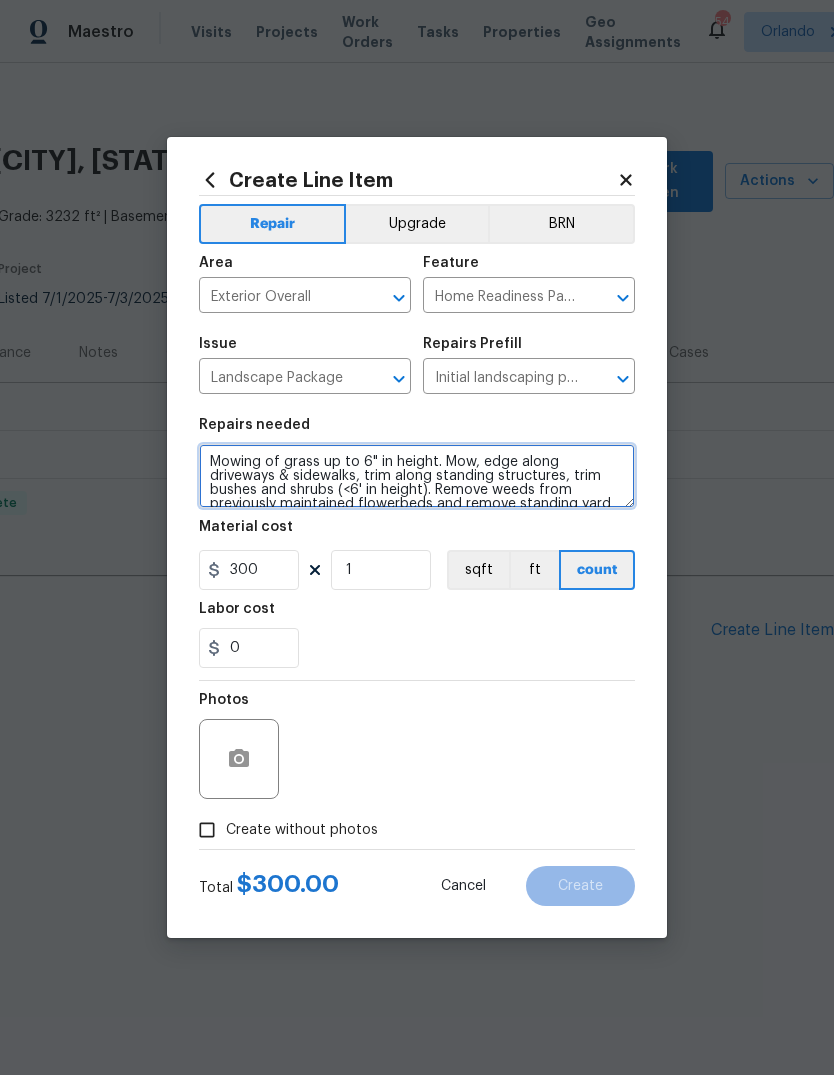 click on "Mowing of grass up to 6" in height. Mow, edge along driveways & sidewalks, trim along standing structures, trim bushes and shrubs (<6' in height). Remove weeds from previously maintained flowerbeds and remove standing yard debris (small twigs, non seasonal falling leaves).  Use leaf blower to remove clippings from hard surfaces."" at bounding box center (417, 476) 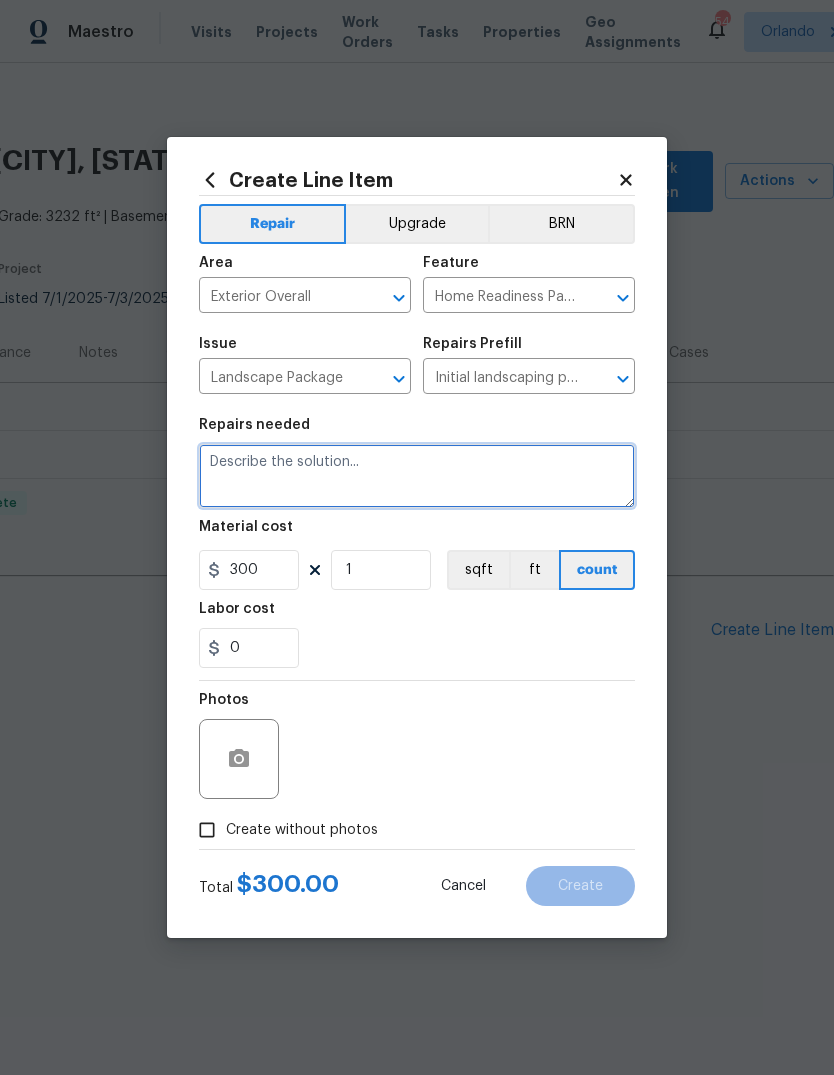scroll, scrollTop: 0, scrollLeft: 0, axis: both 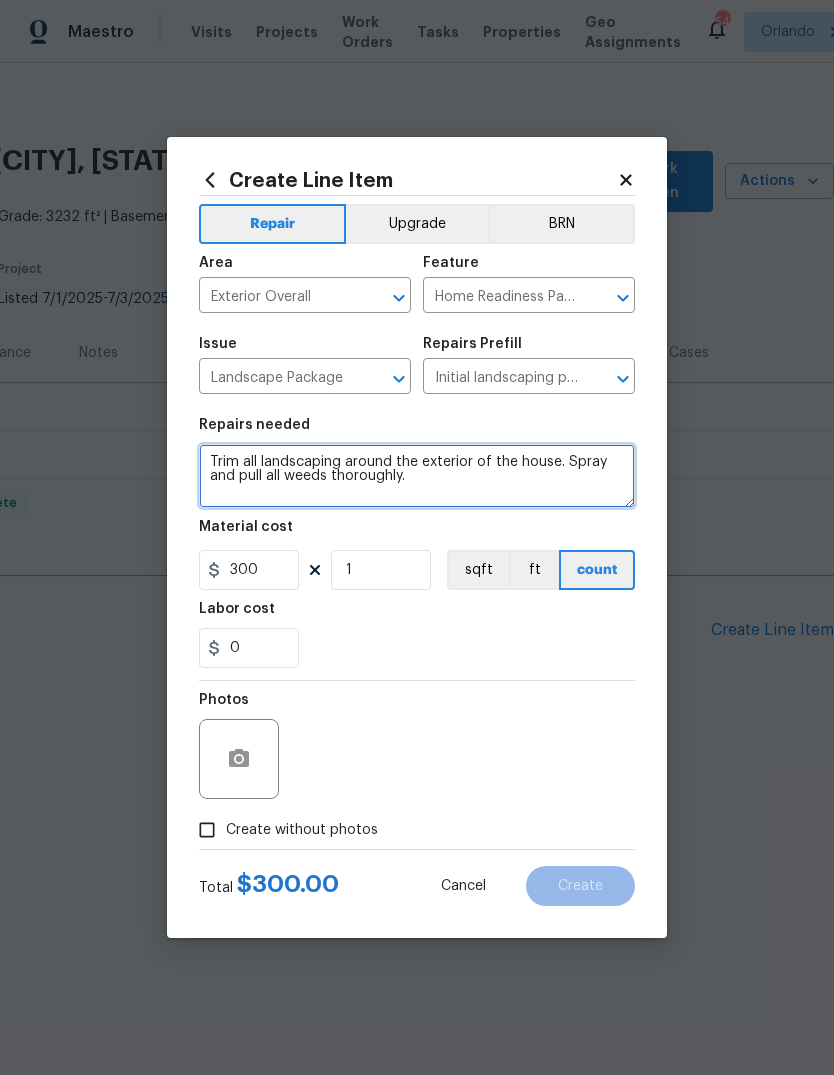 click on "Trim all landscaping around the exterior of the house. Spray and pull all weeds thoroughly." at bounding box center (417, 476) 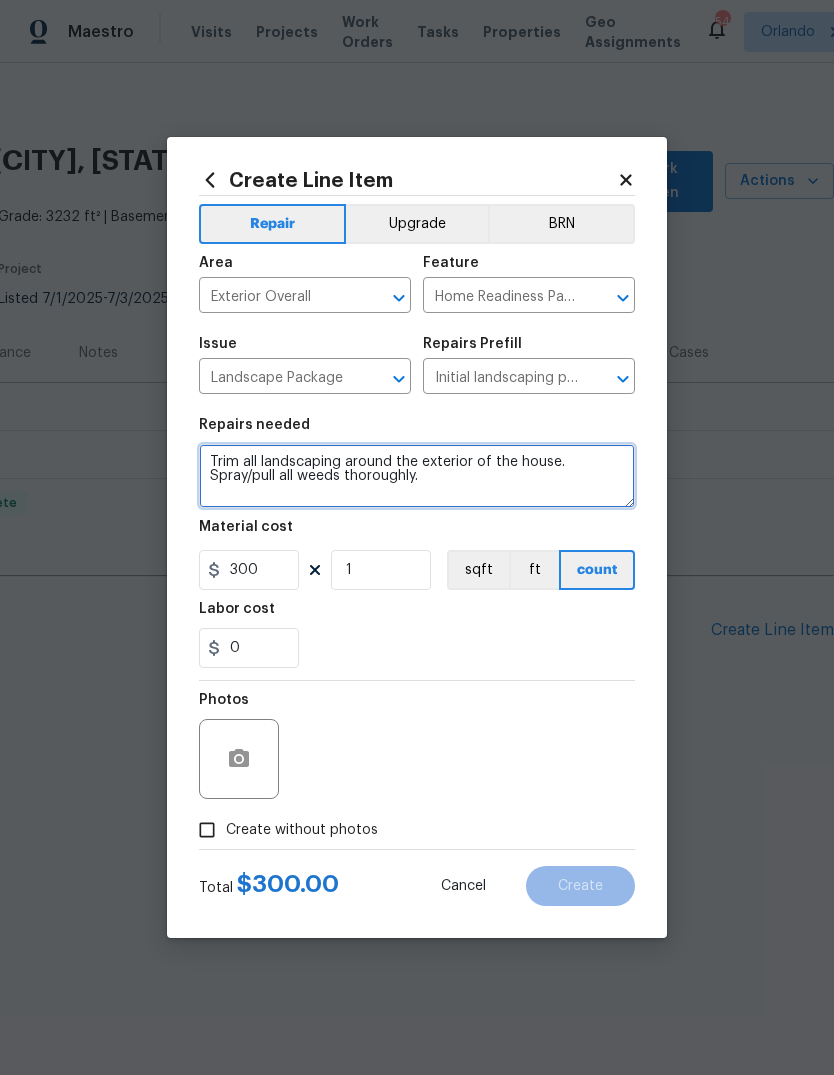 click on "Trim all landscaping around the exterior of the house. Spray/pull all weeds thoroughly." at bounding box center (417, 476) 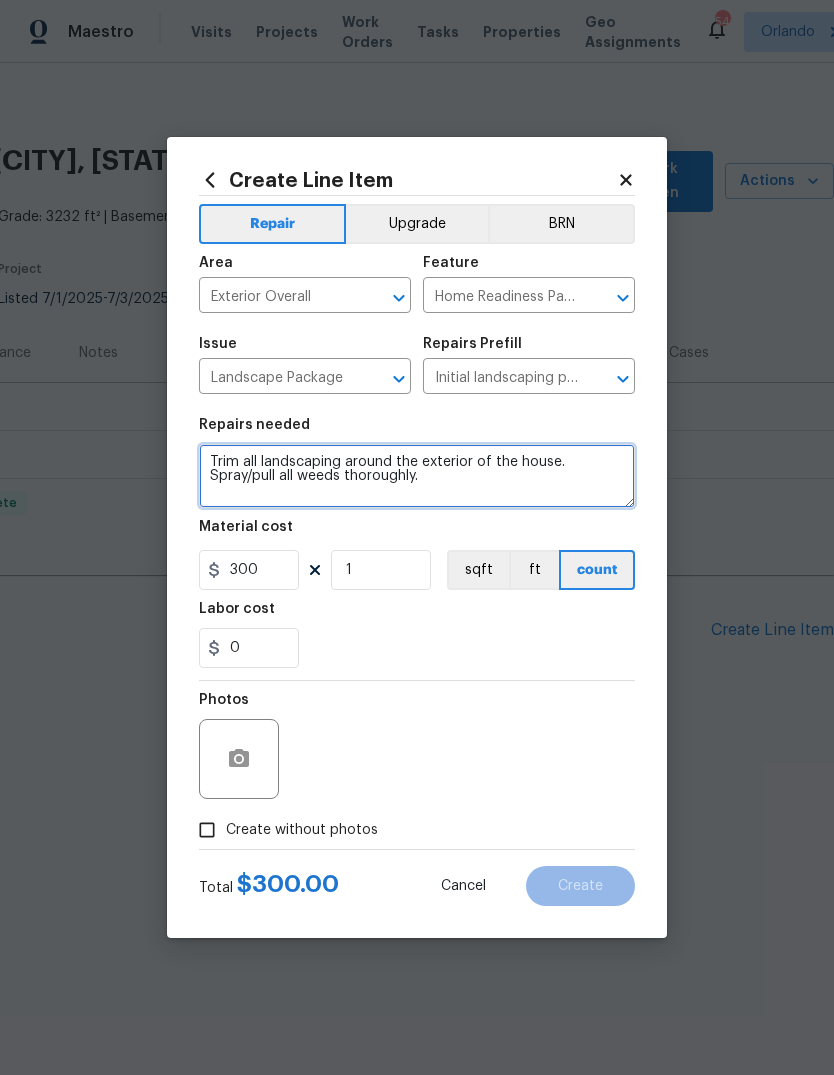 type on "Trim all landscaping around the exterior of the house. Spray/pull all weeds thoroughly." 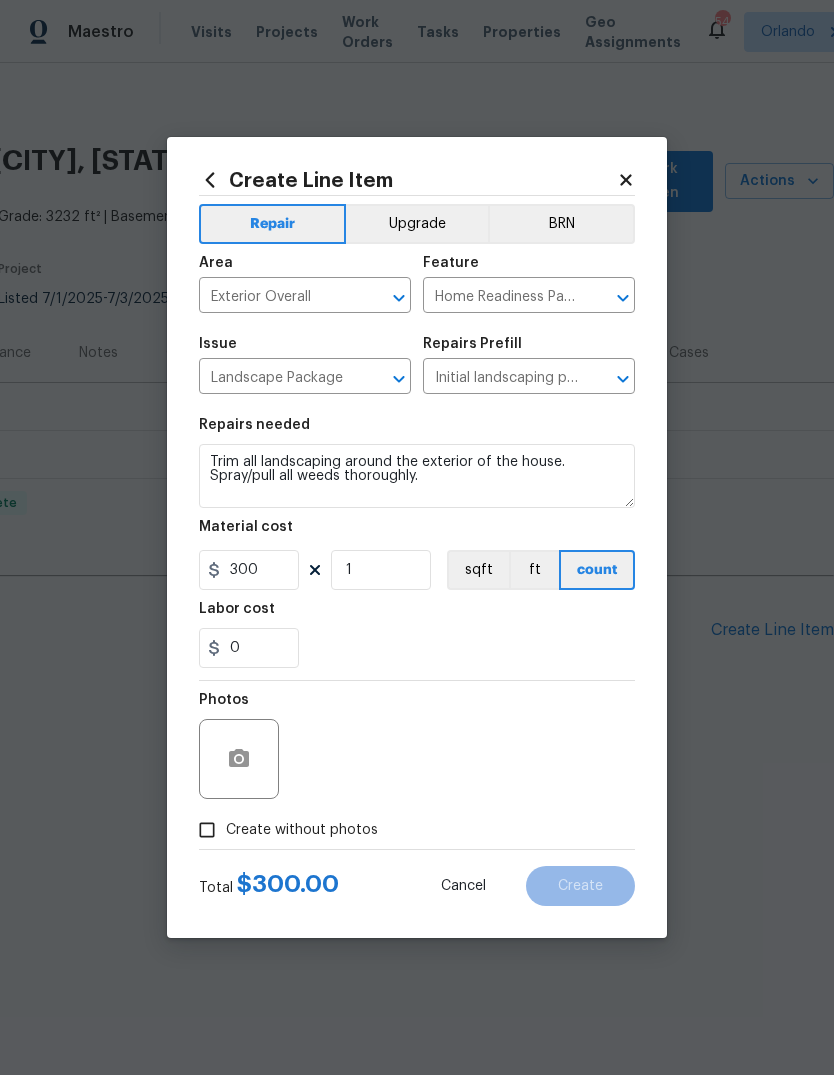 click on "0" at bounding box center (417, 648) 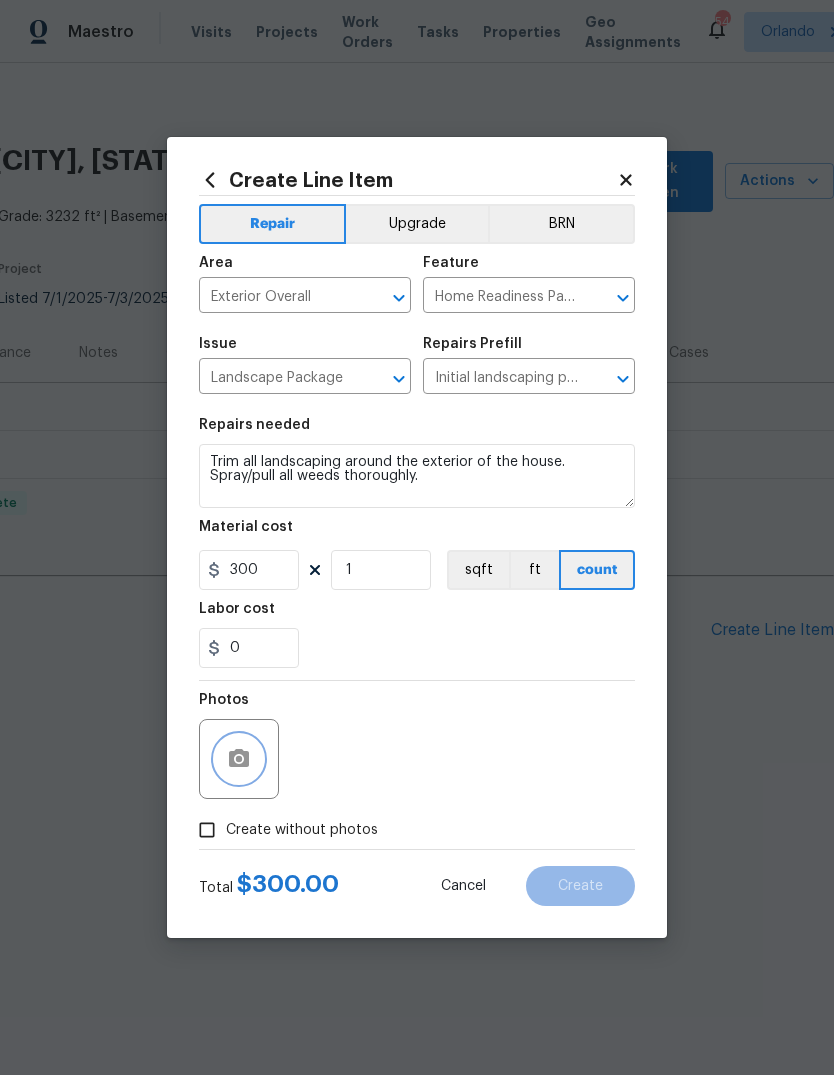 click 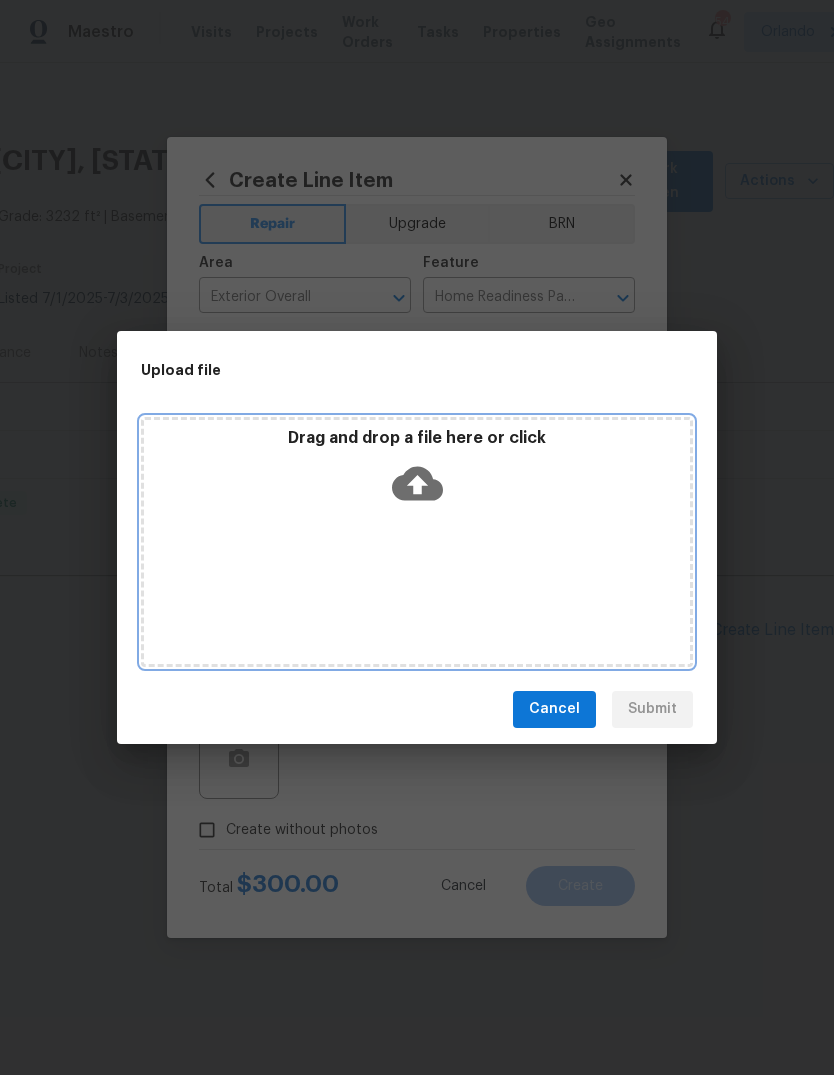 click 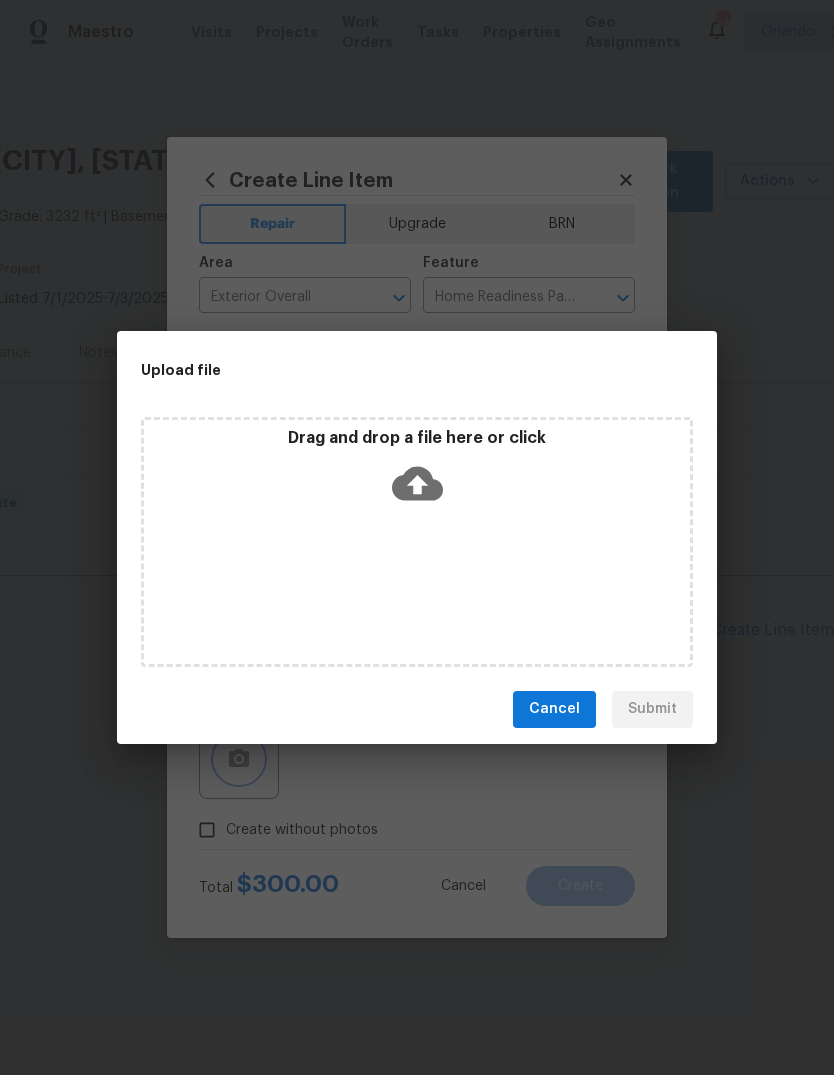 click on "Upload file Drag and drop a file here or click Cancel Submit" at bounding box center [417, 537] 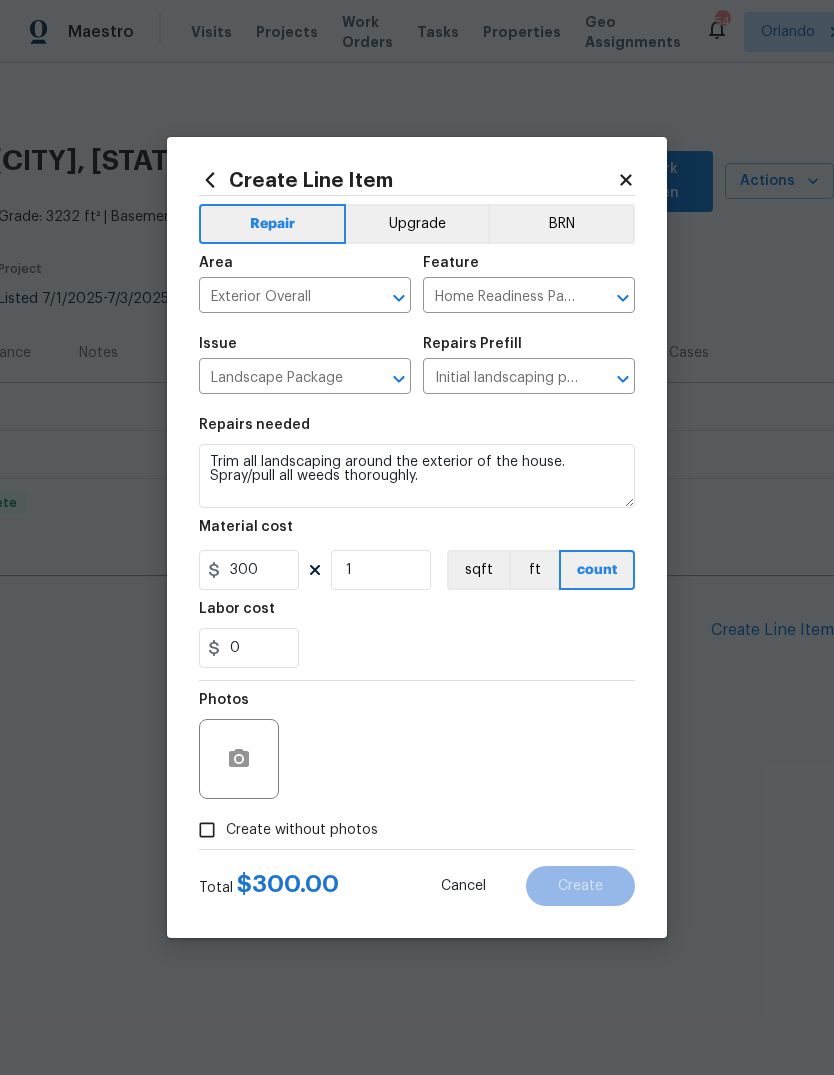 click on "Create without photos" at bounding box center (207, 830) 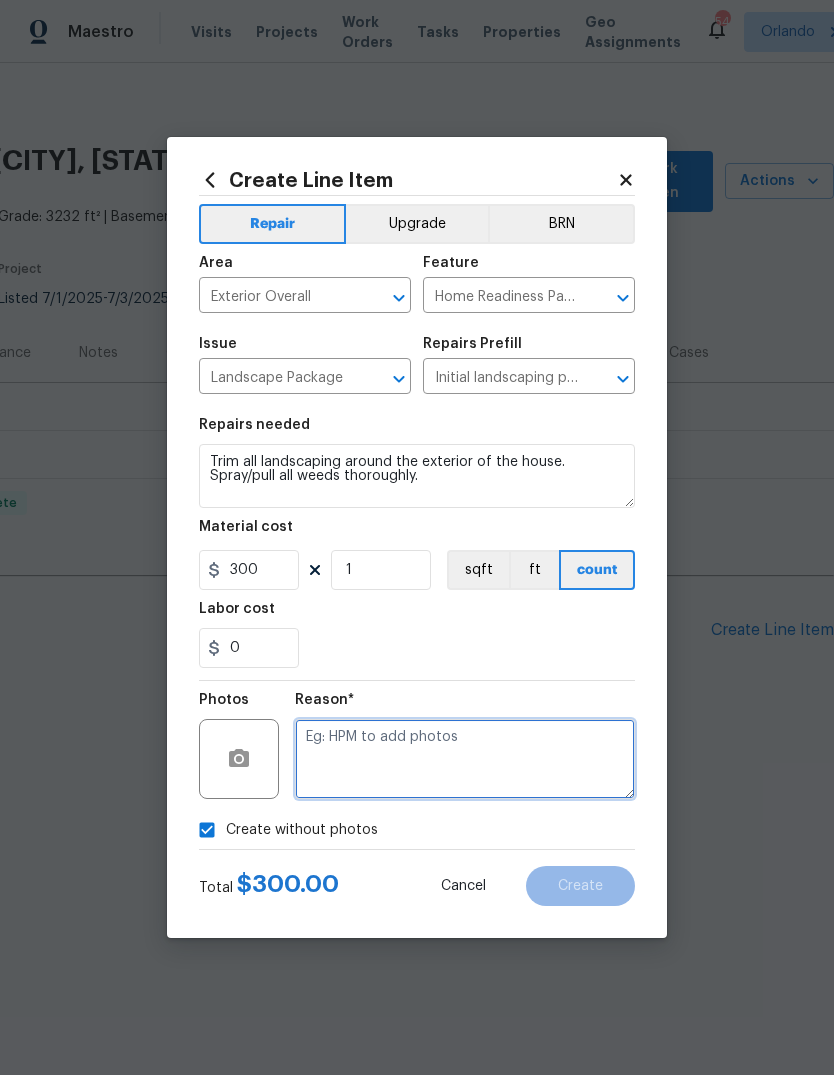 click at bounding box center [465, 759] 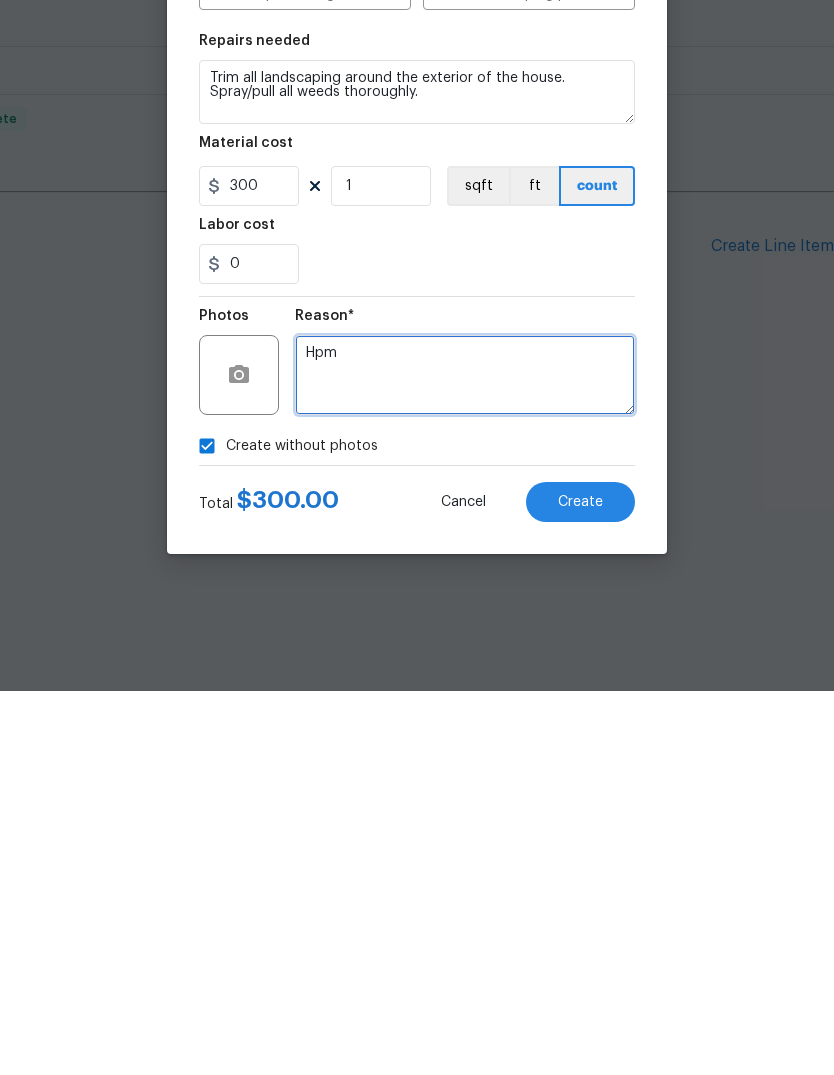 type on "Hpm" 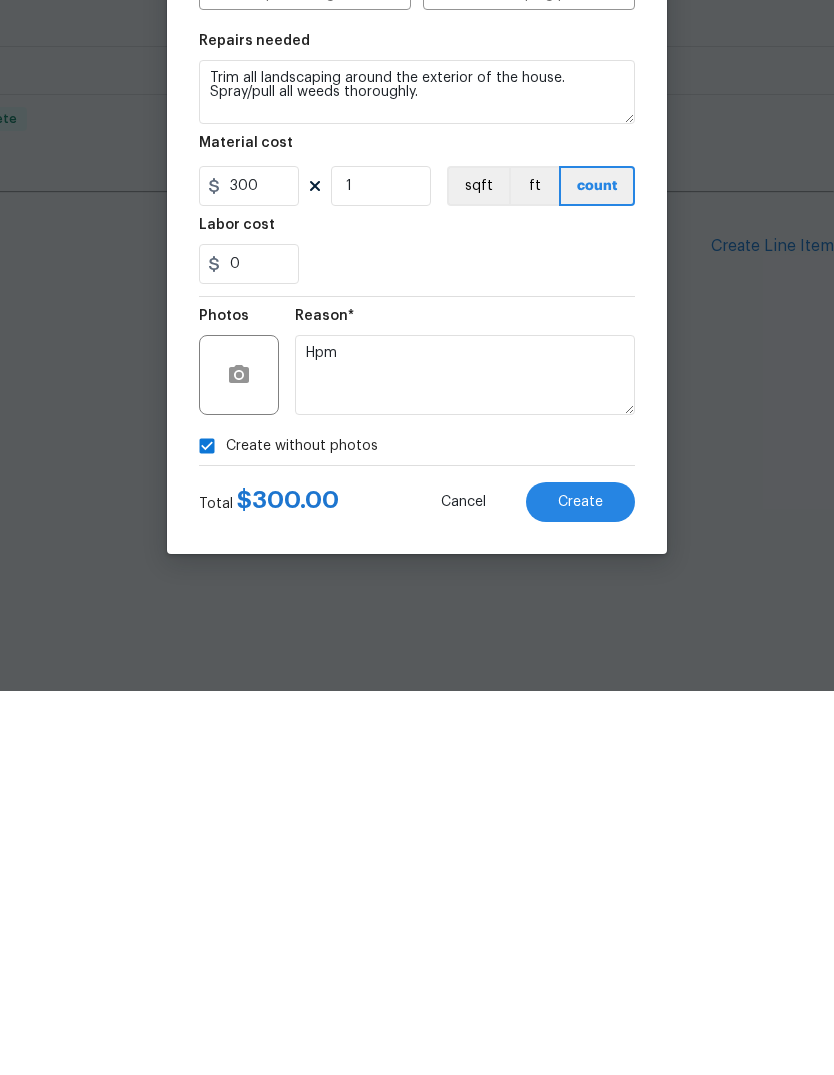 click on "Create" at bounding box center [580, 886] 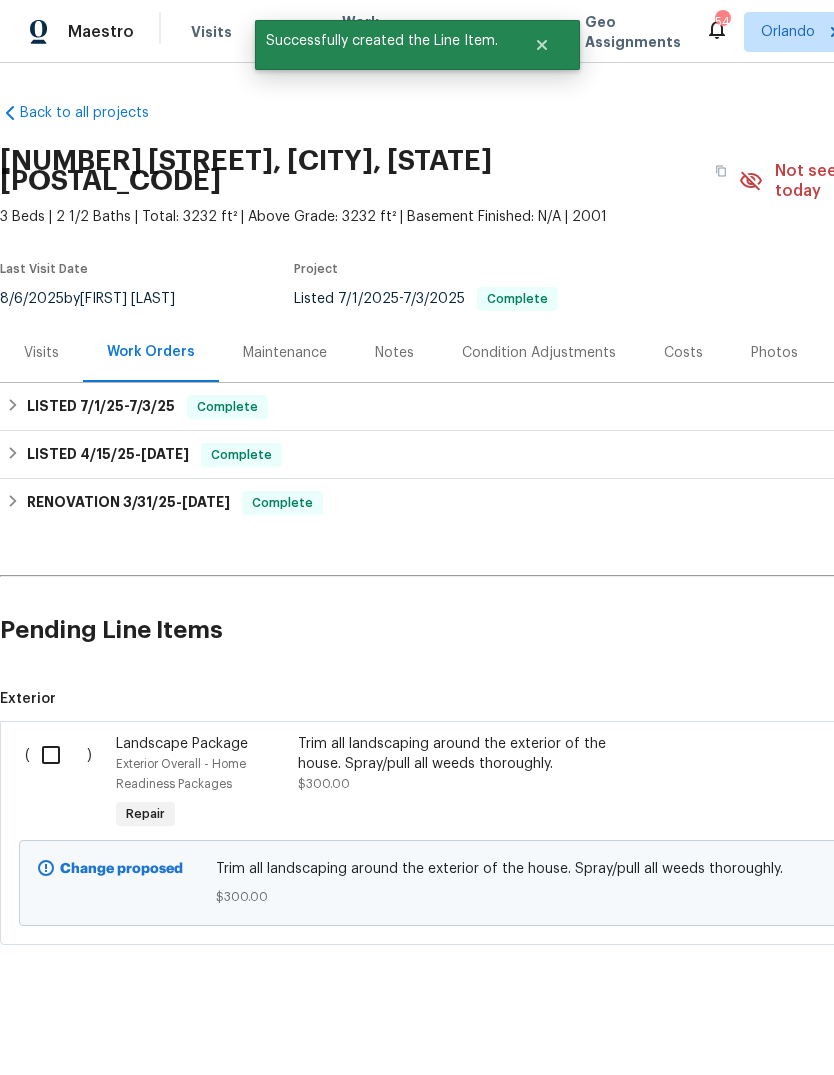 scroll, scrollTop: 0, scrollLeft: 0, axis: both 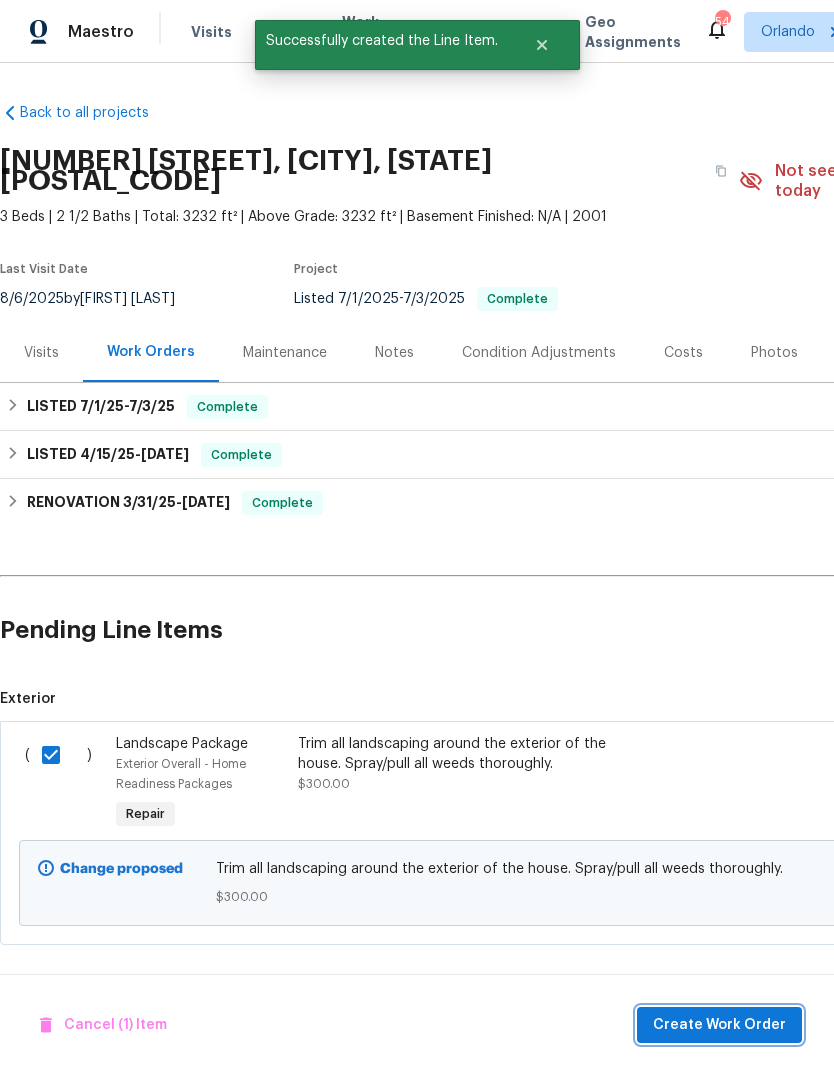 click on "Create Work Order" at bounding box center [719, 1025] 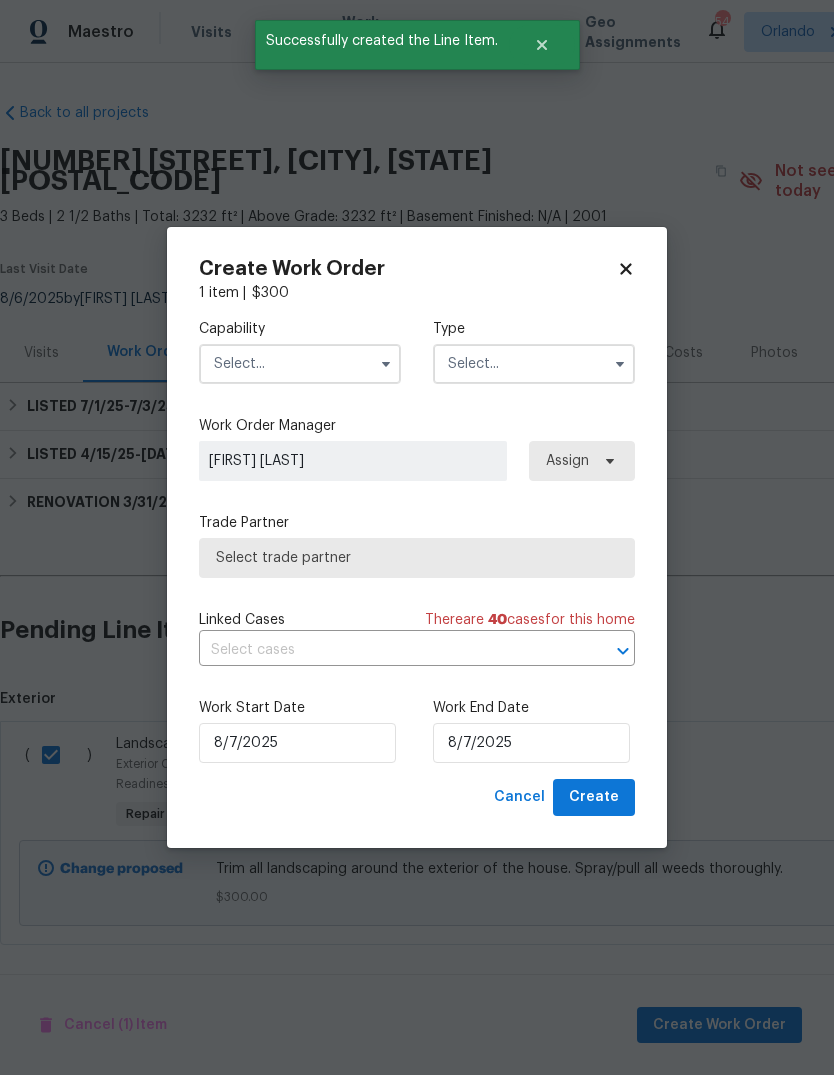 click at bounding box center [300, 364] 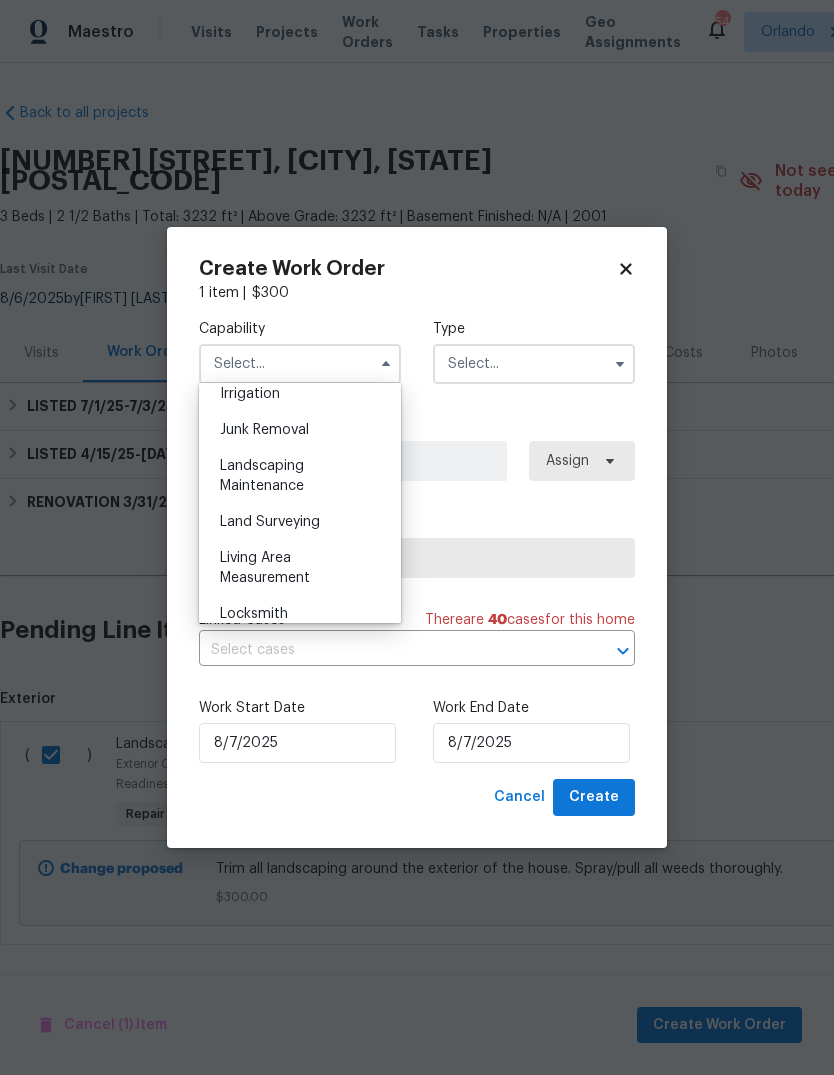 scroll, scrollTop: 1252, scrollLeft: 0, axis: vertical 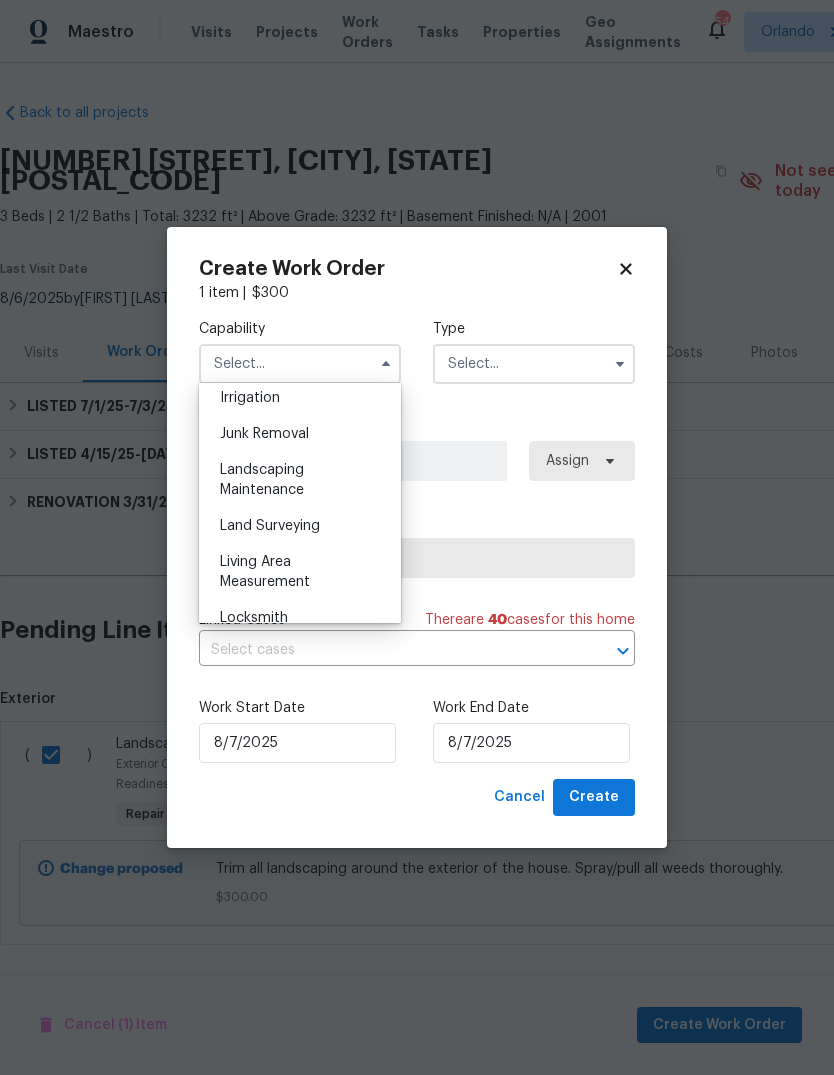 click on "Landscaping Maintenance" at bounding box center [262, 480] 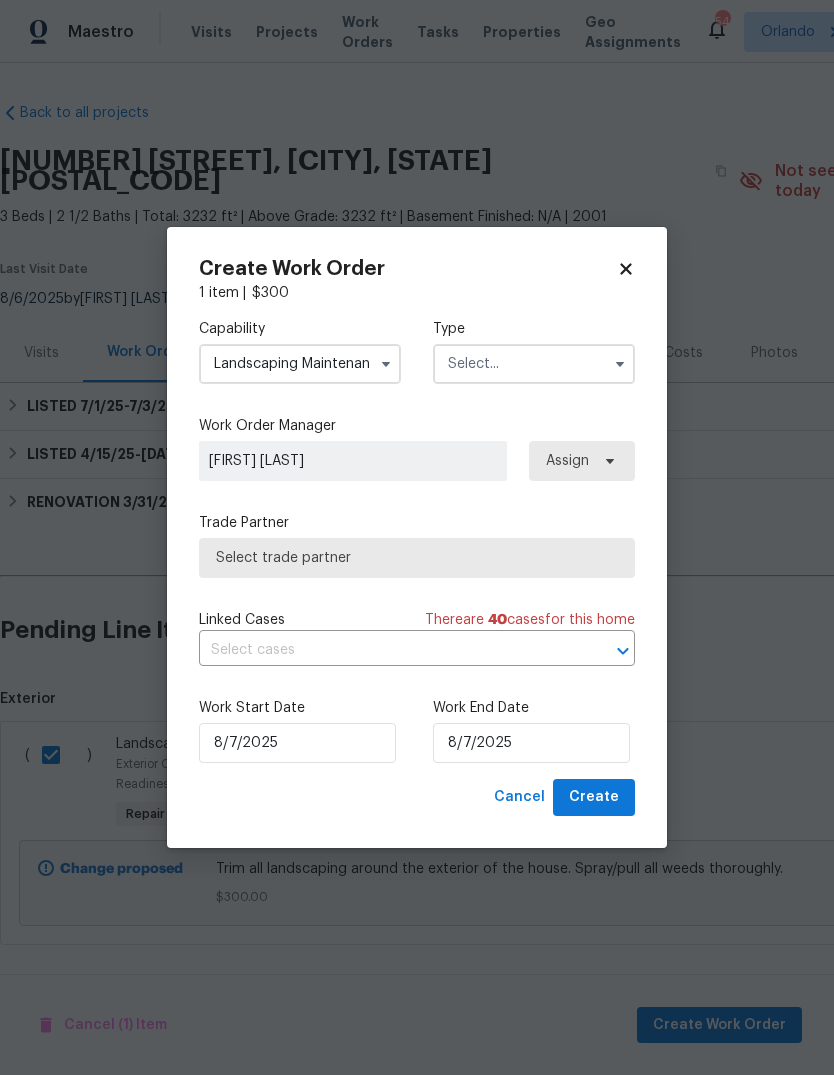 click at bounding box center [534, 364] 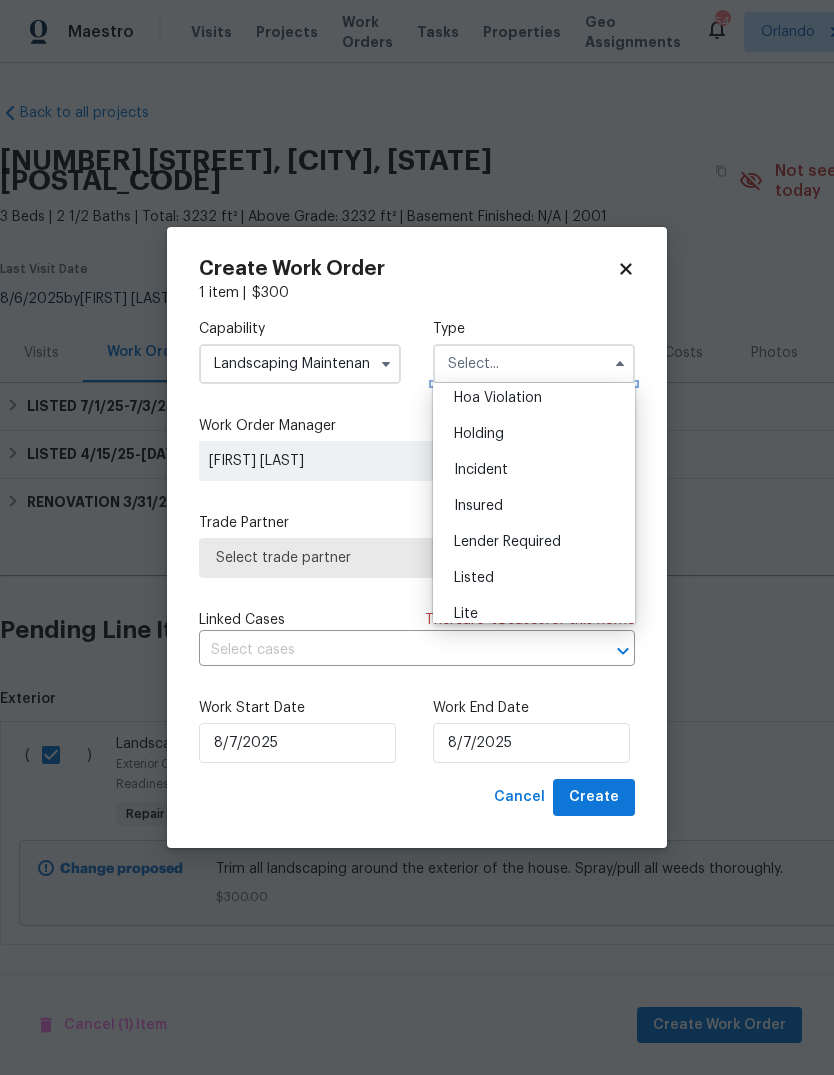 scroll, scrollTop: 71, scrollLeft: 0, axis: vertical 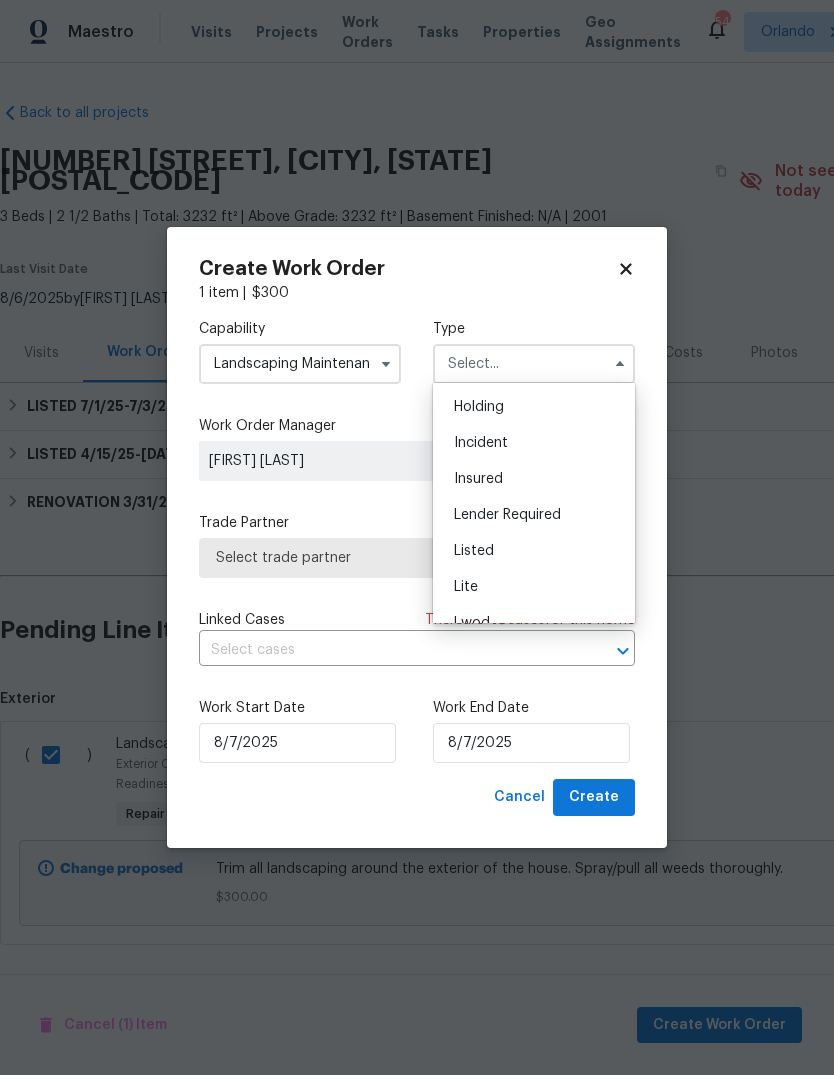 click on "Lender Required" at bounding box center [534, 515] 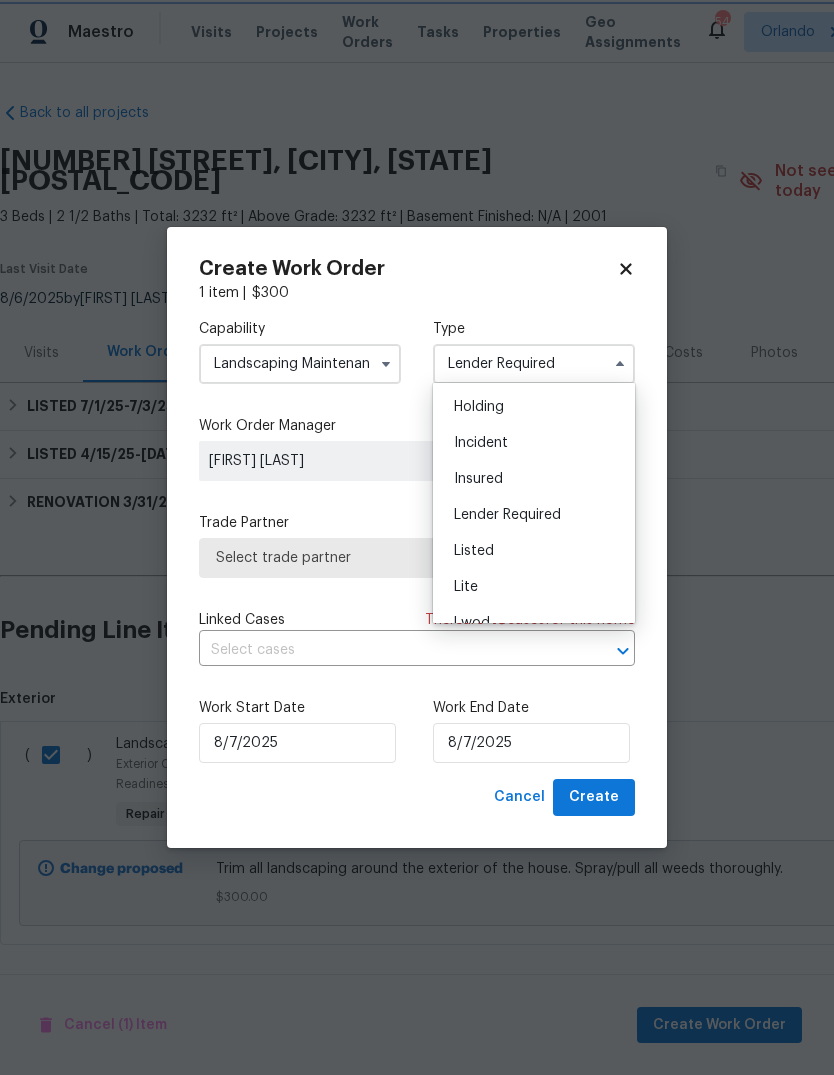 scroll, scrollTop: 0, scrollLeft: 0, axis: both 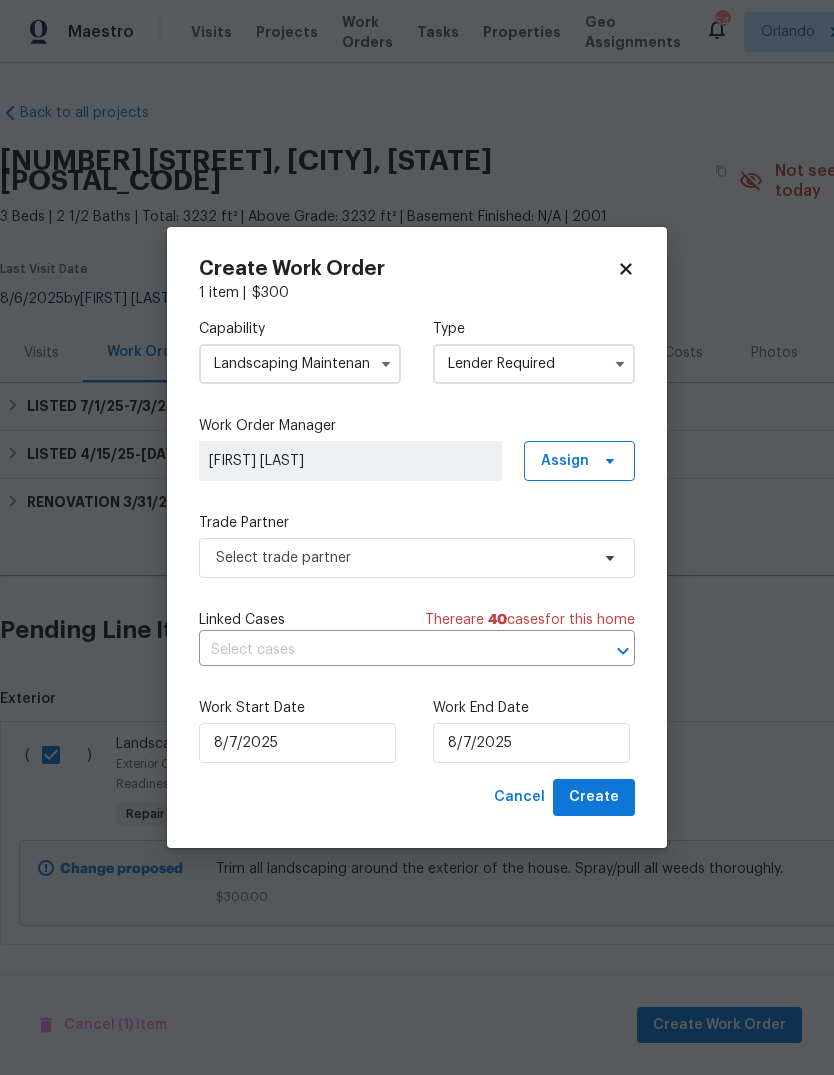 click on "Lender Required" at bounding box center (534, 364) 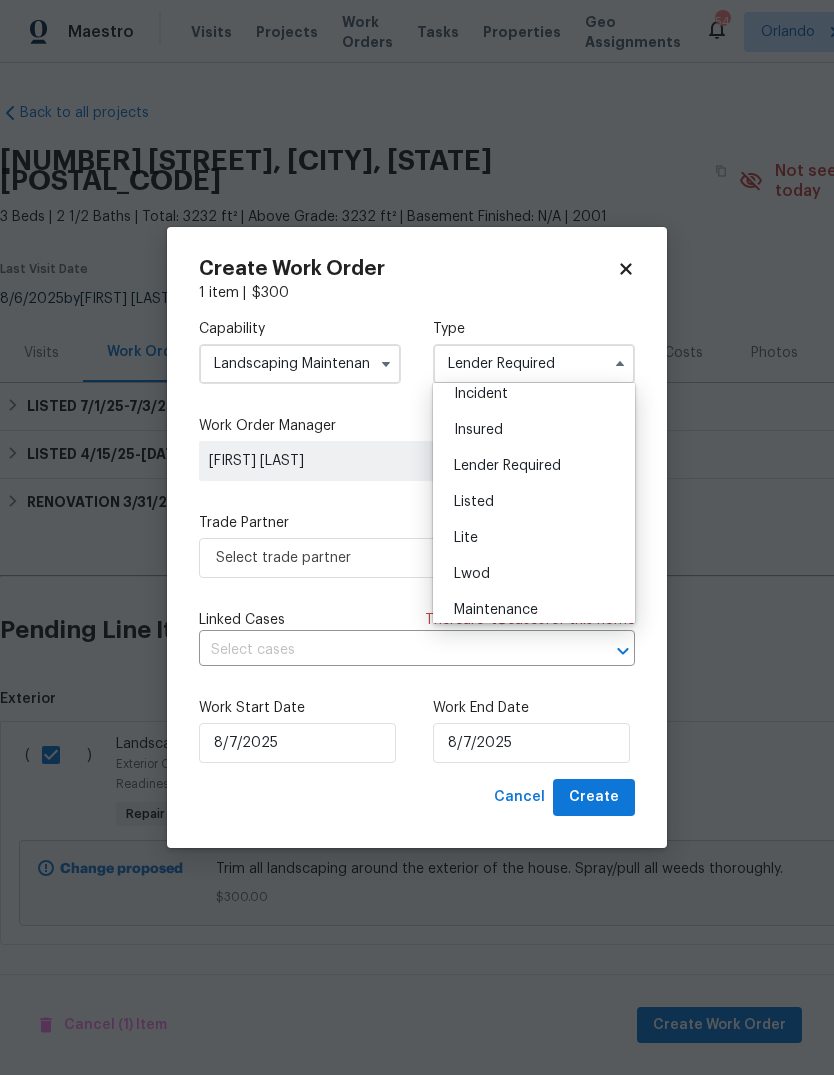 scroll, scrollTop: 142, scrollLeft: 0, axis: vertical 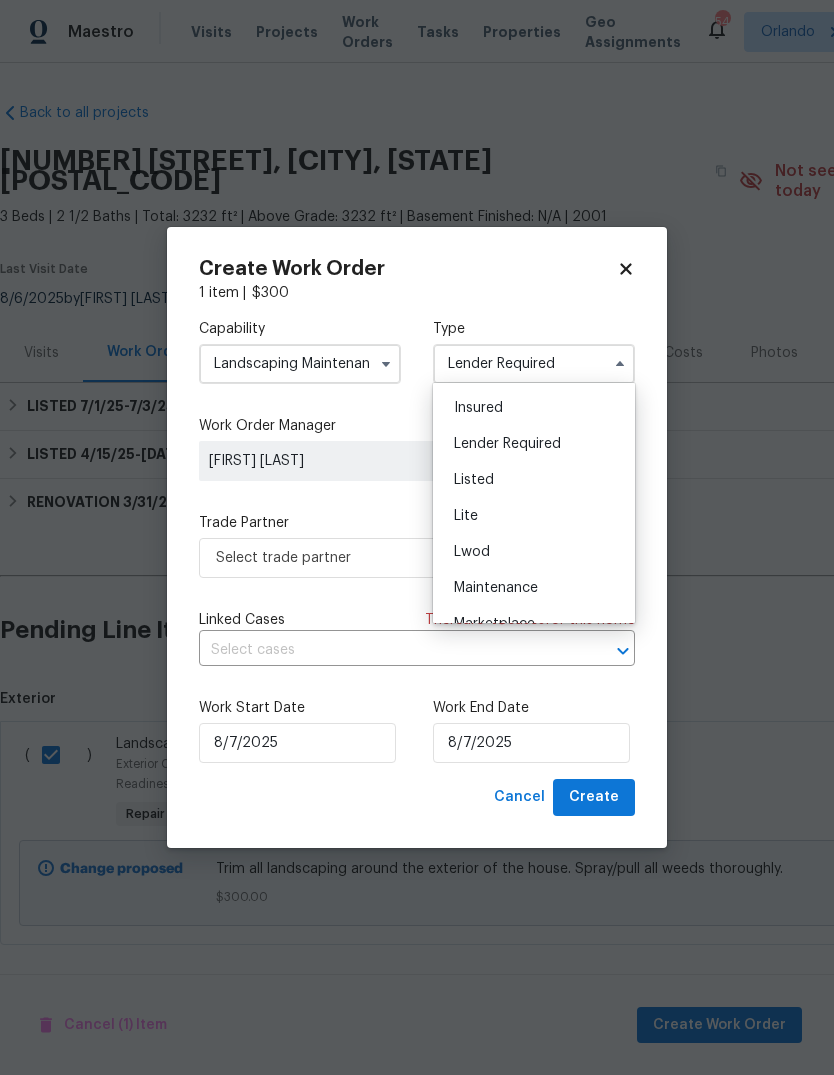 click on "Listed" at bounding box center [534, 480] 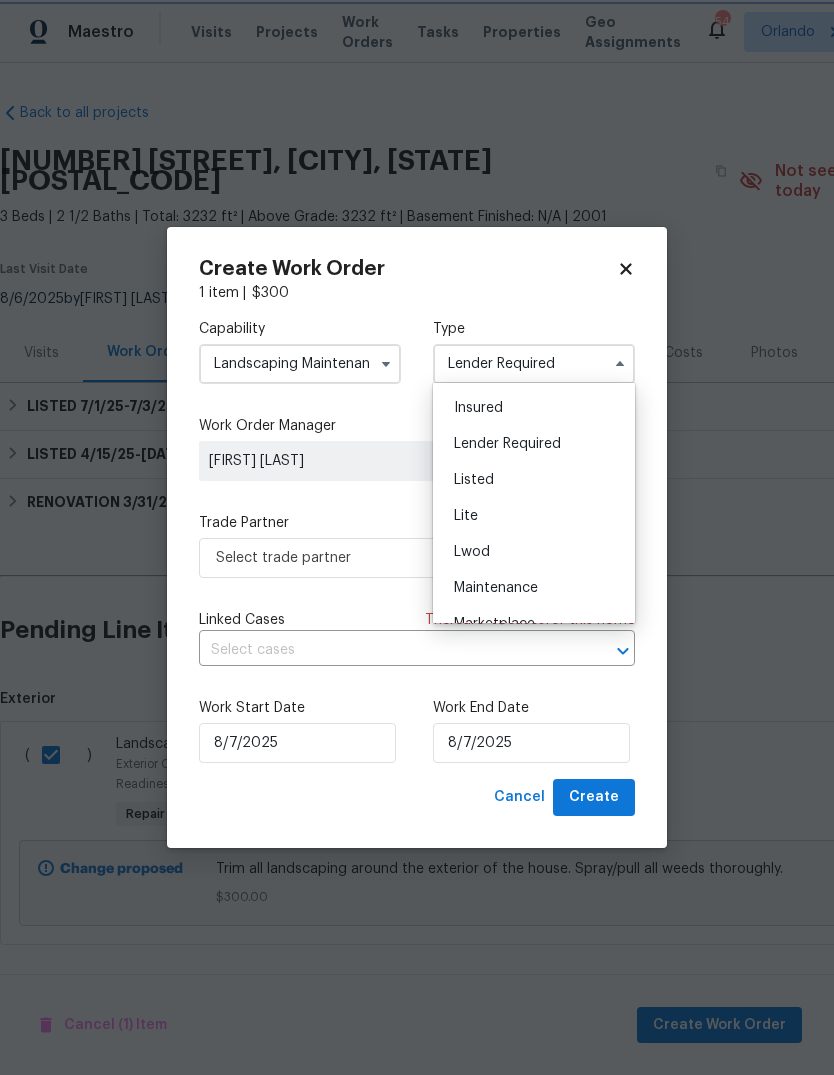 type on "Listed" 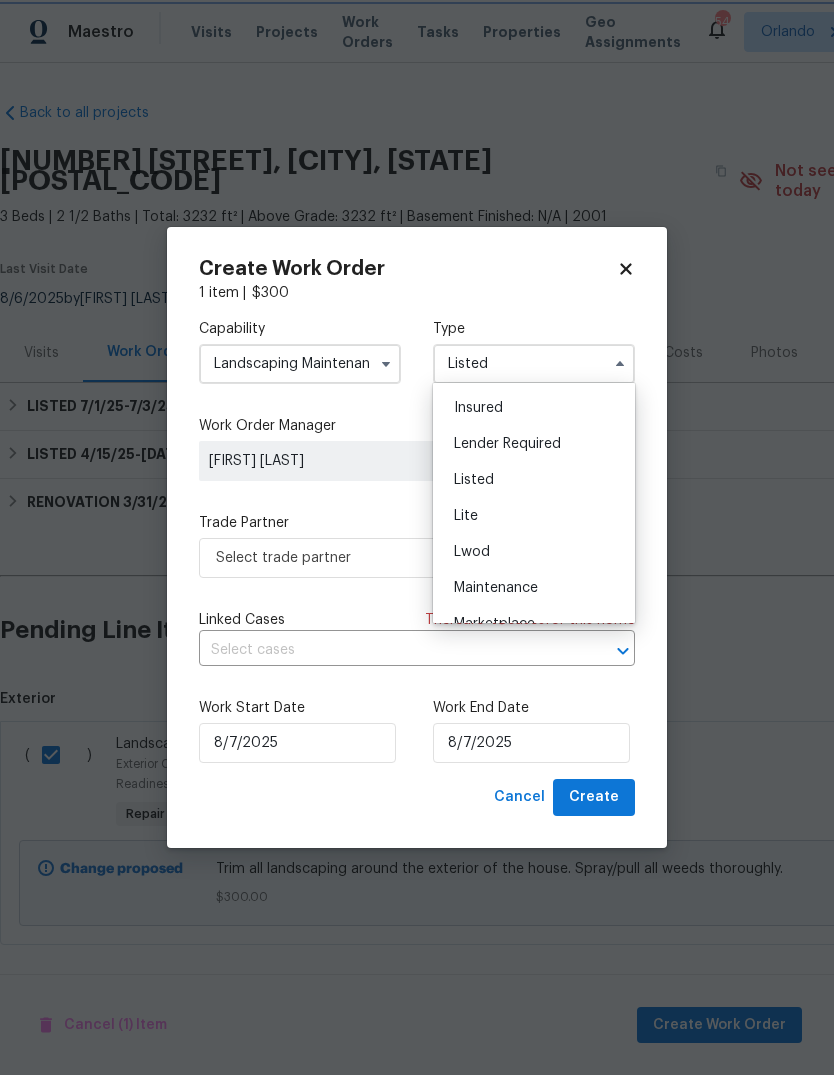 scroll, scrollTop: 0, scrollLeft: 0, axis: both 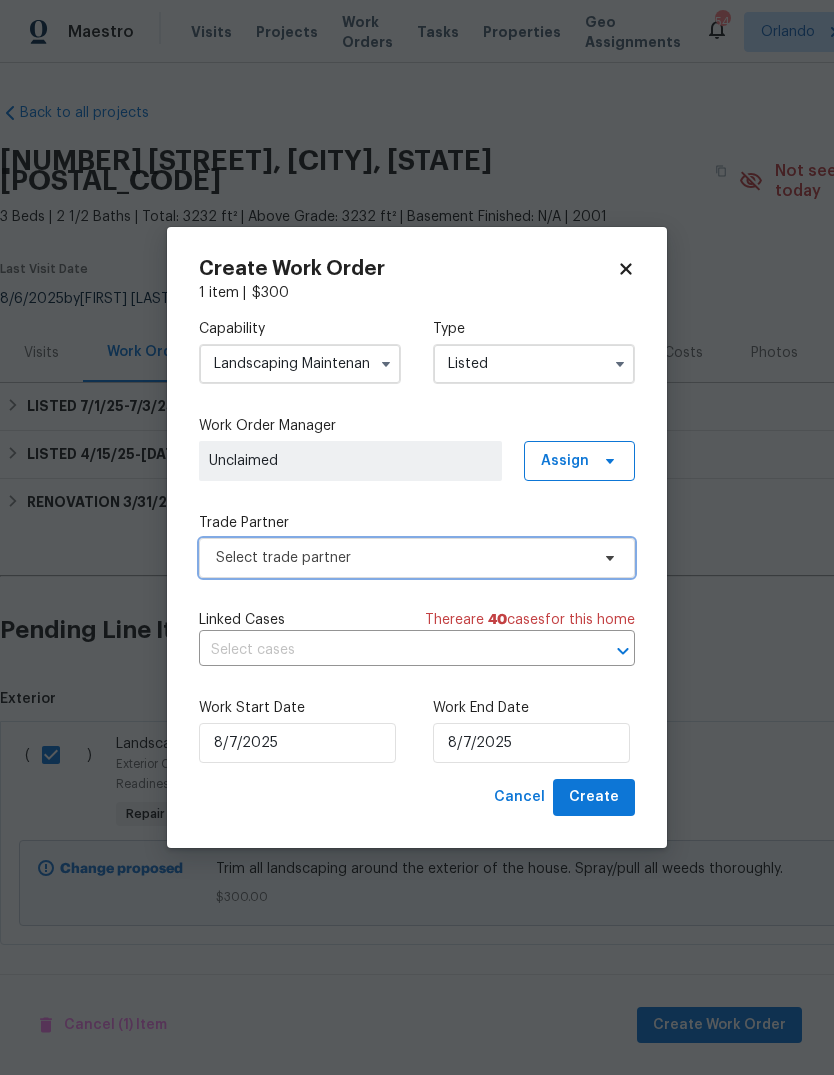 click on "Select trade partner" at bounding box center [402, 558] 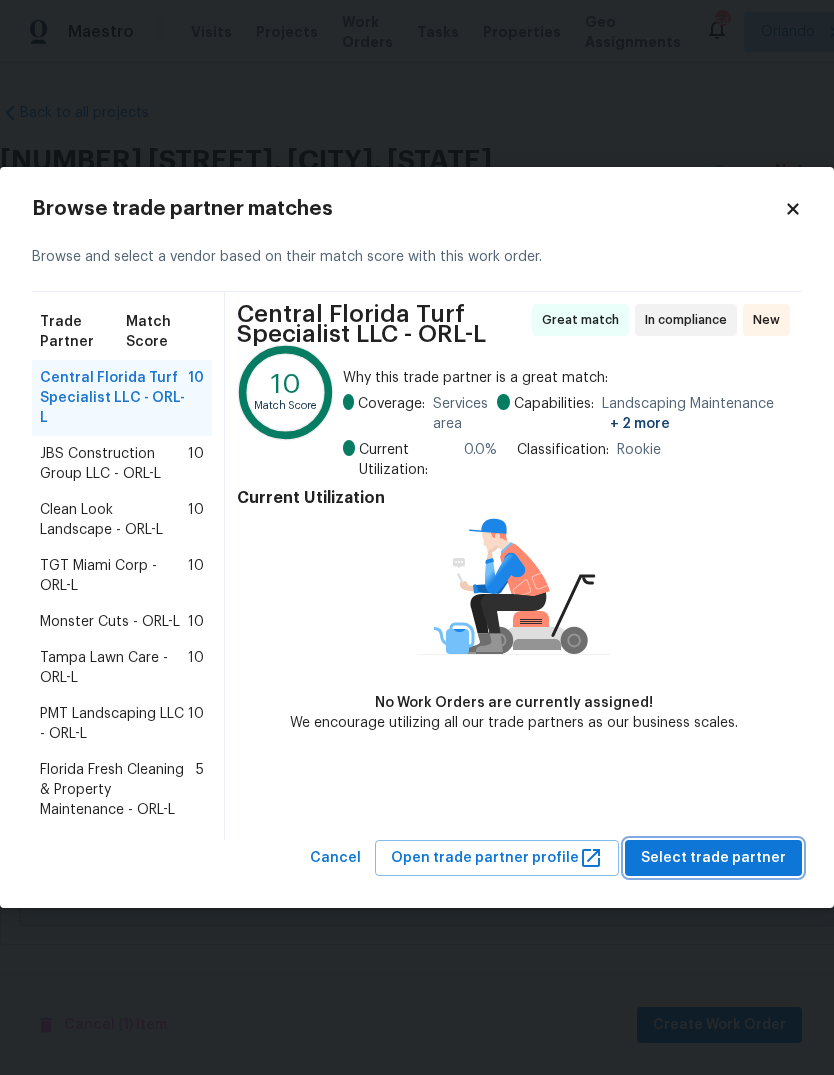 click on "Select trade partner" at bounding box center [713, 858] 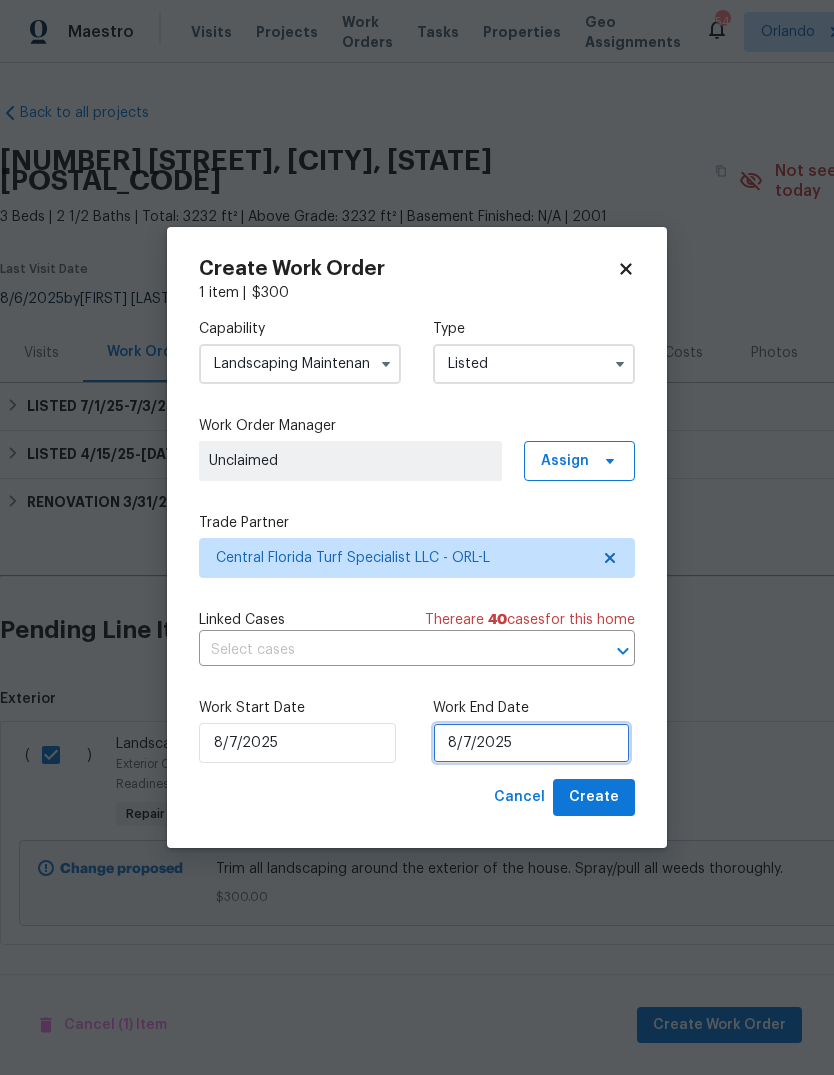 click on "8/7/2025" at bounding box center [531, 743] 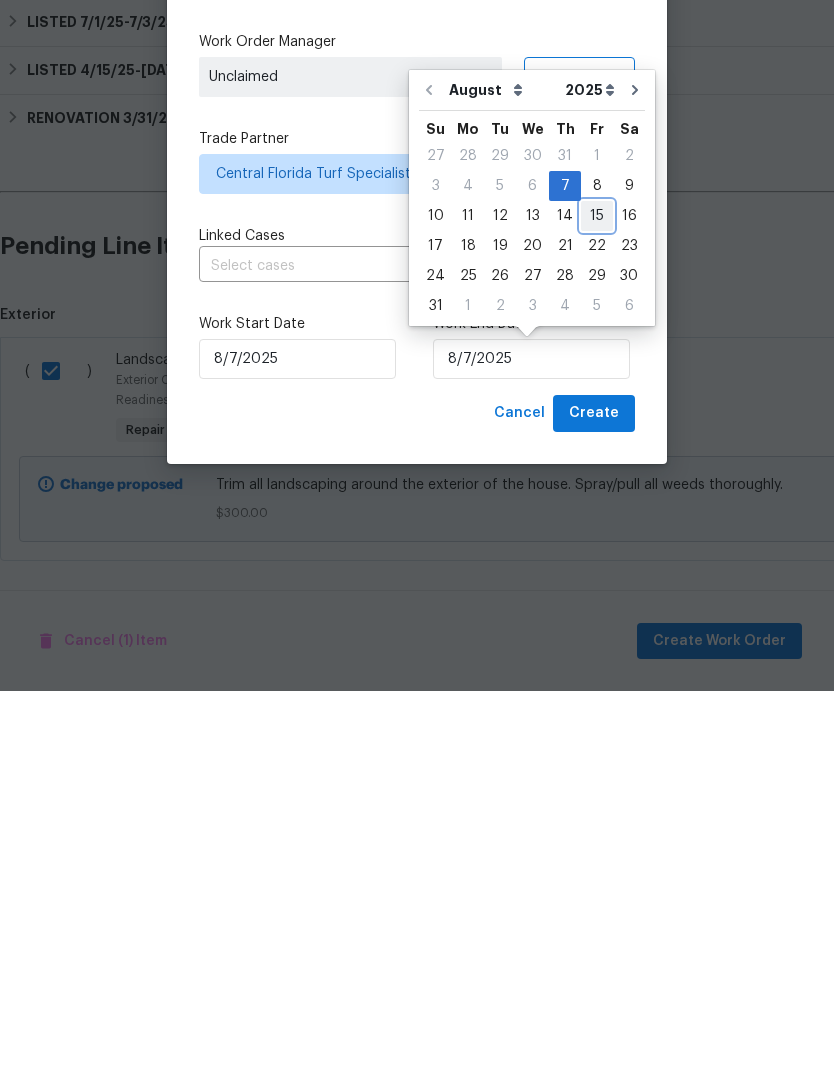 click on "15" at bounding box center [597, 600] 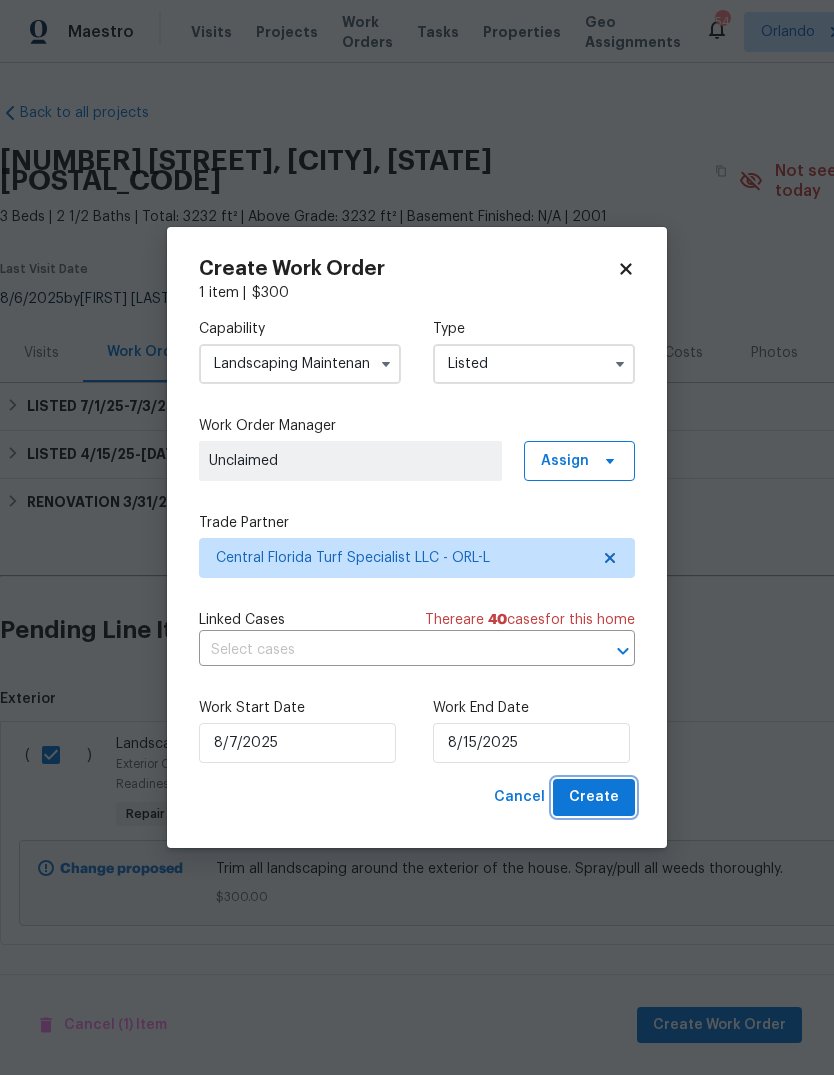 click on "Create" at bounding box center [594, 797] 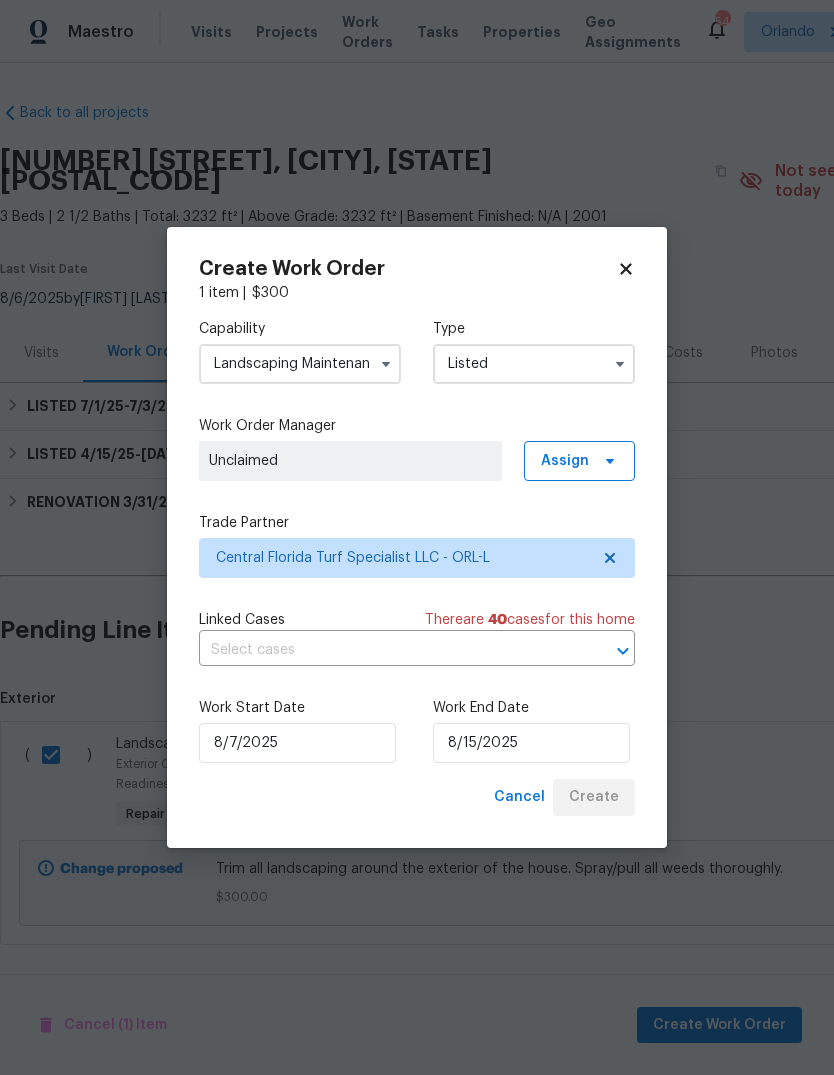 checkbox on "false" 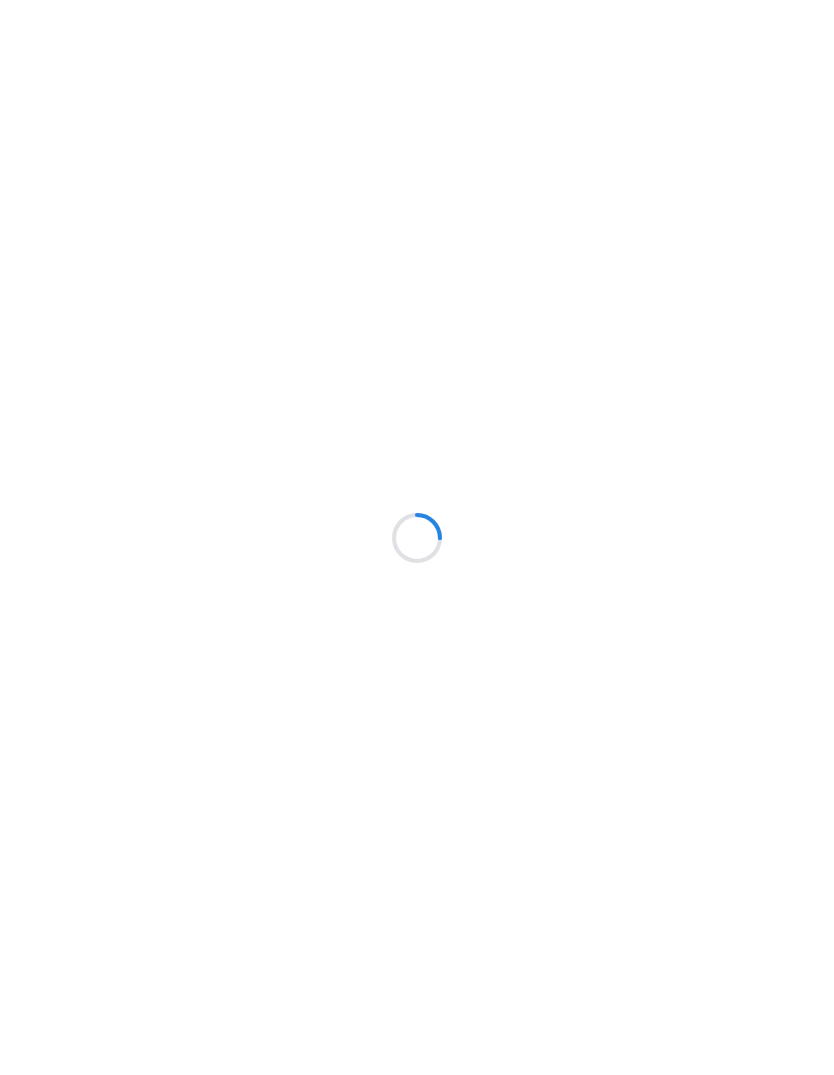scroll, scrollTop: 0, scrollLeft: 0, axis: both 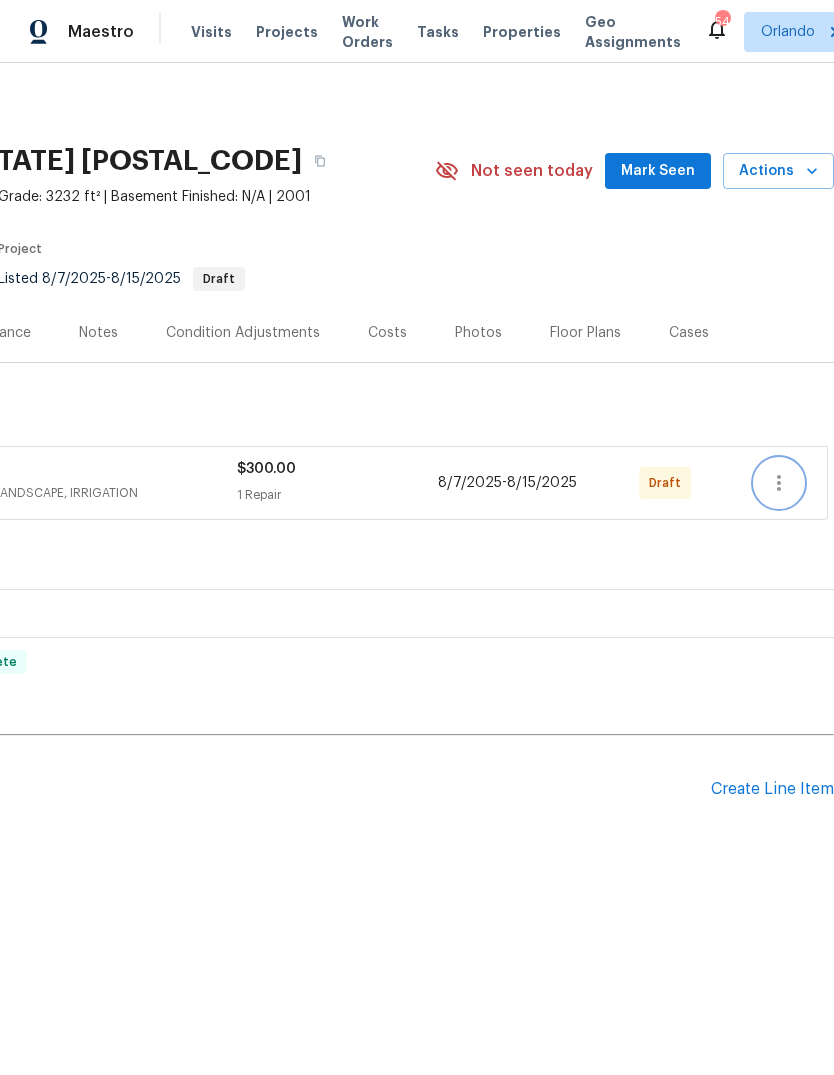 click at bounding box center [779, 483] 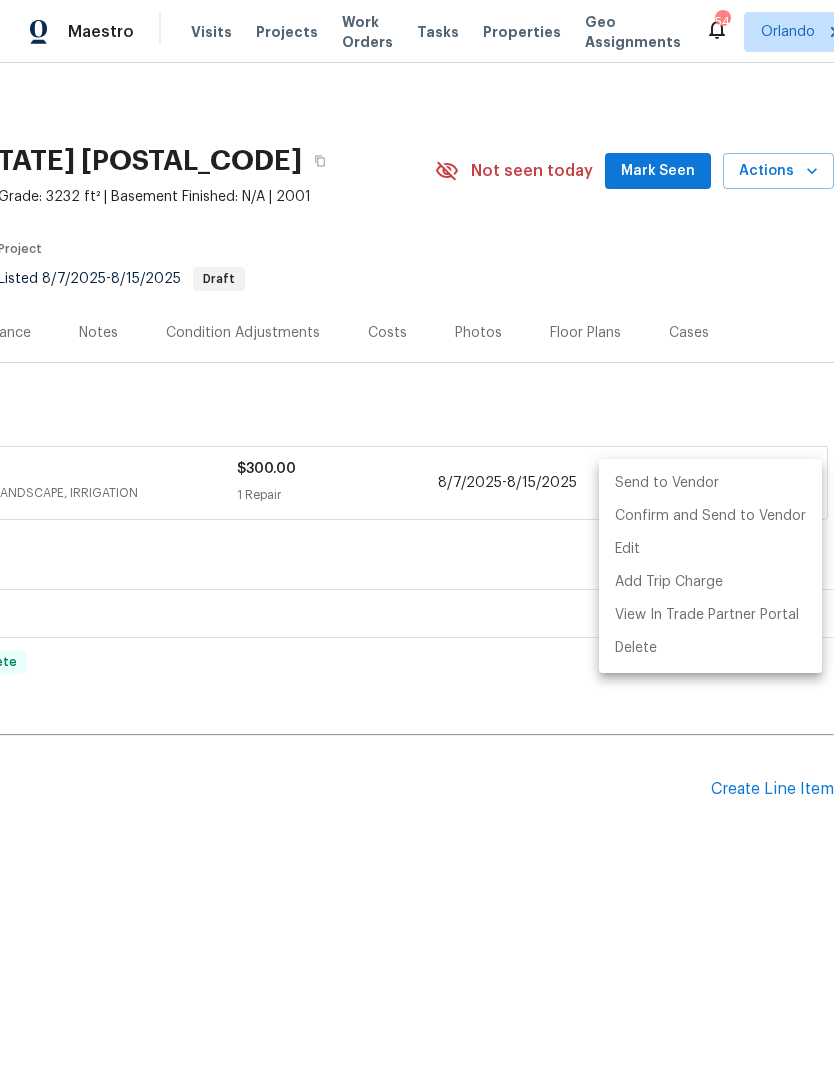 click on "Send to Vendor" at bounding box center (710, 483) 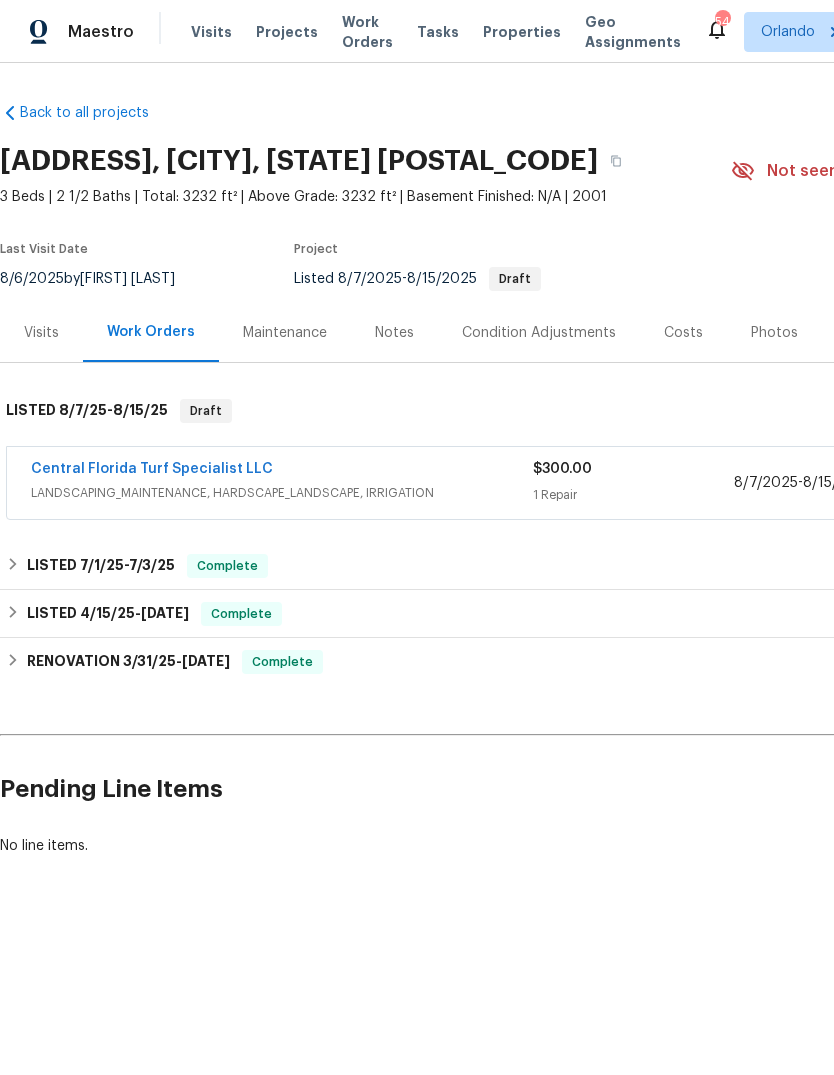 scroll, scrollTop: 0, scrollLeft: 0, axis: both 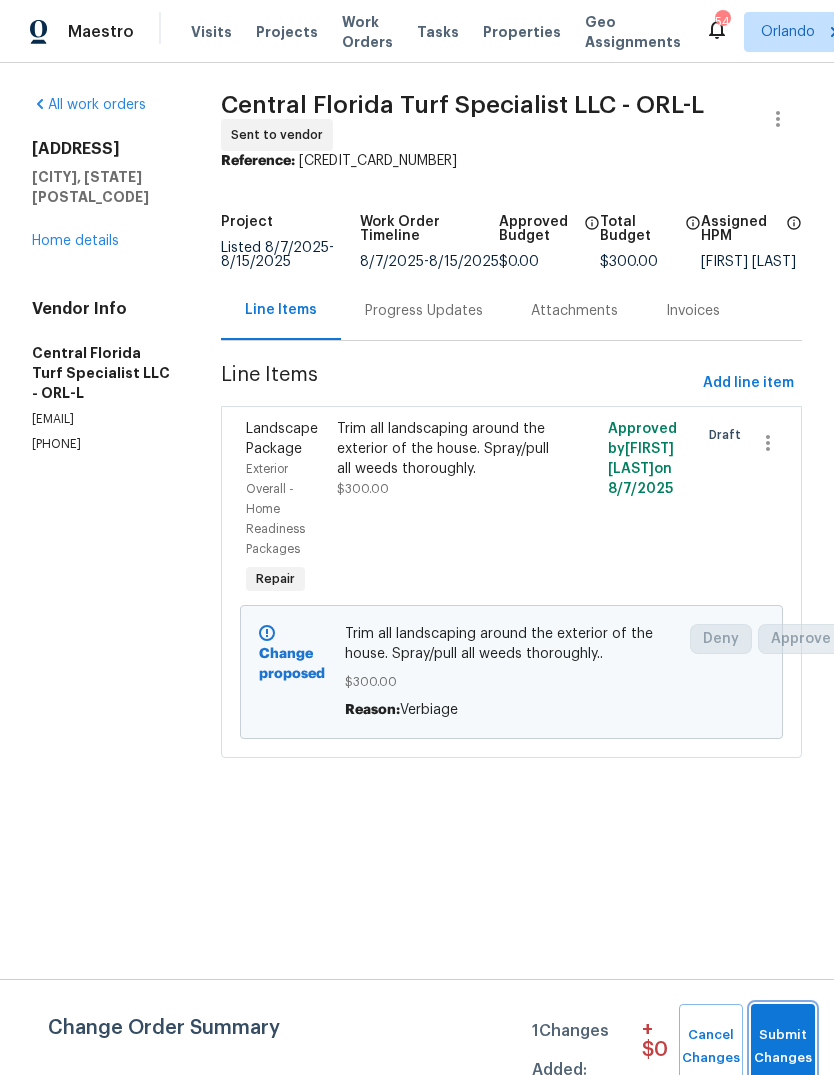click on "Submit Changes" at bounding box center (783, 1047) 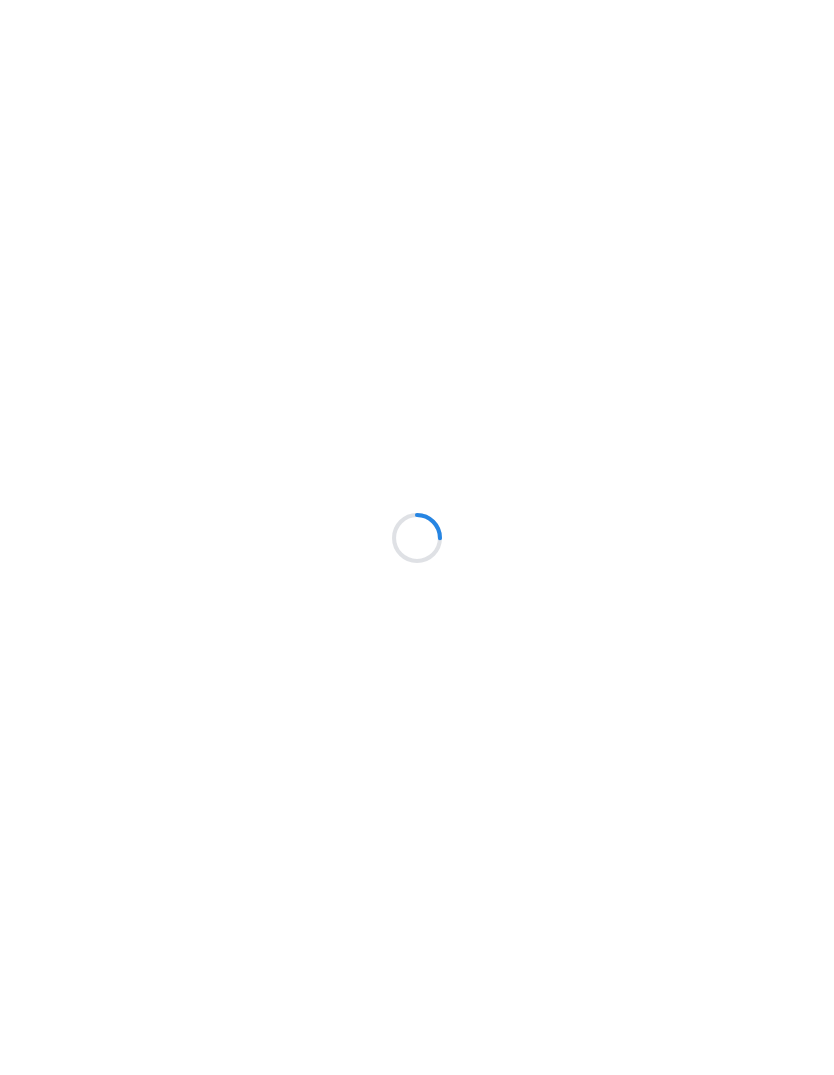 scroll, scrollTop: 0, scrollLeft: 0, axis: both 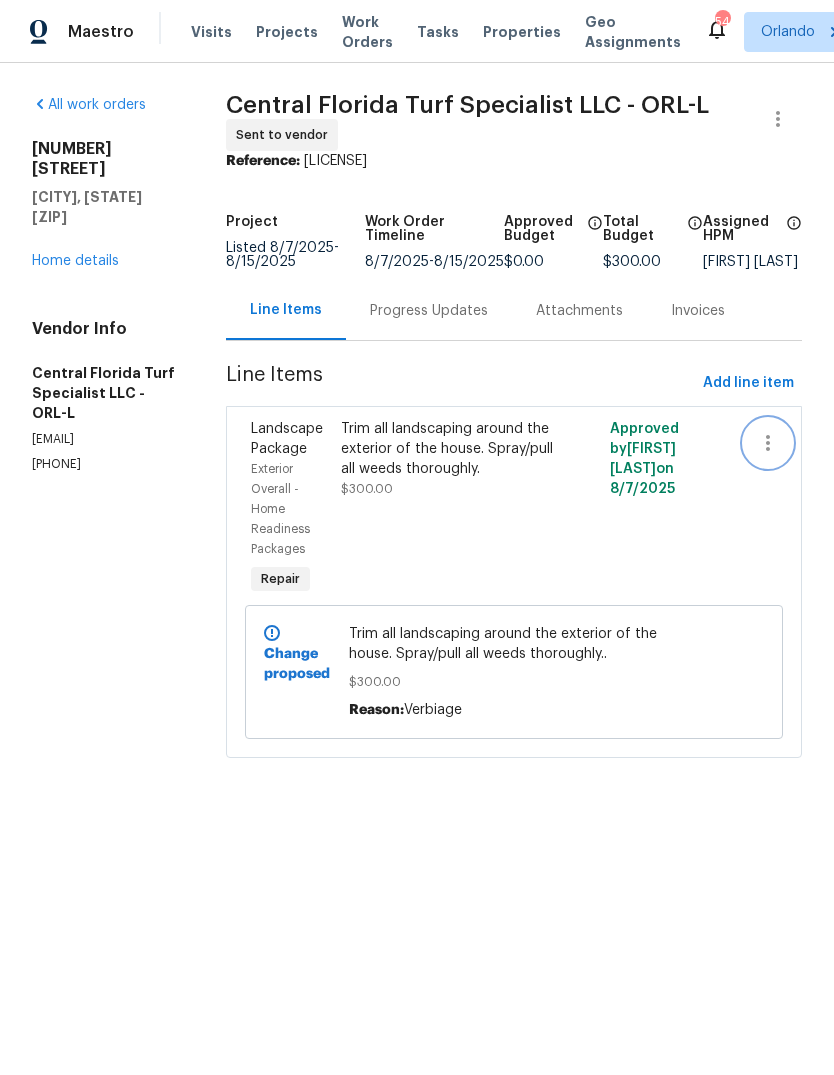 click at bounding box center (768, 443) 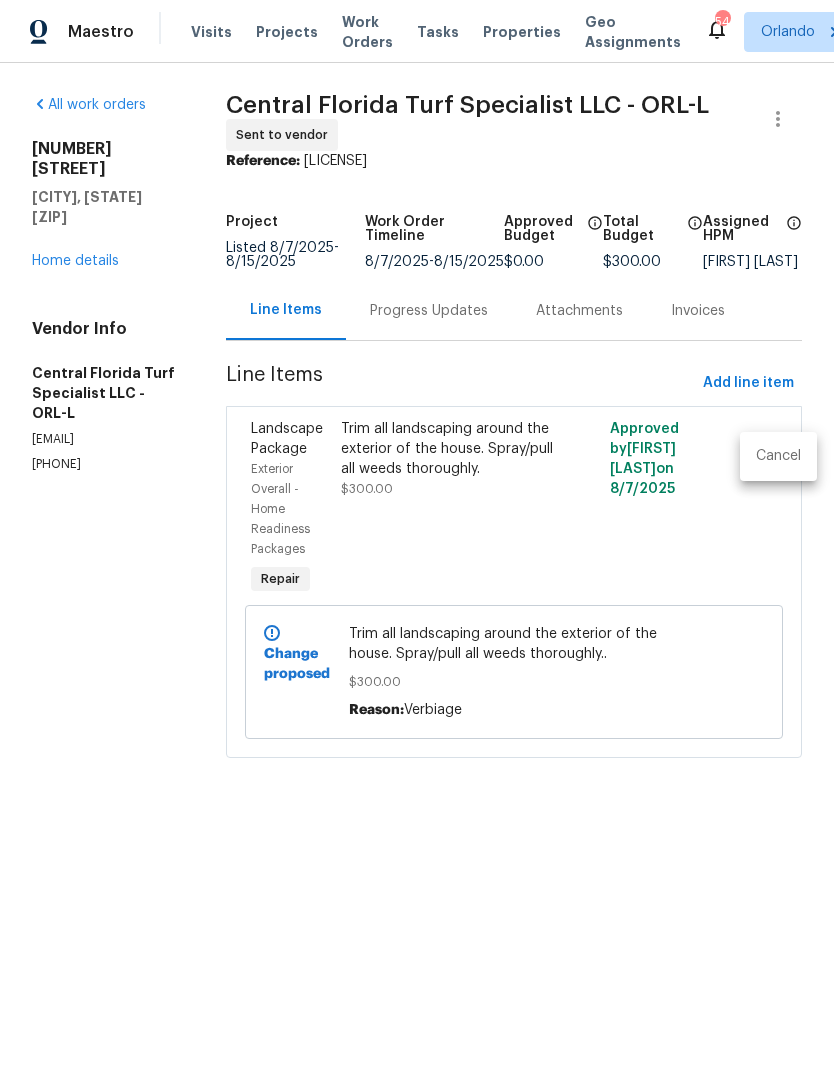 click at bounding box center (417, 537) 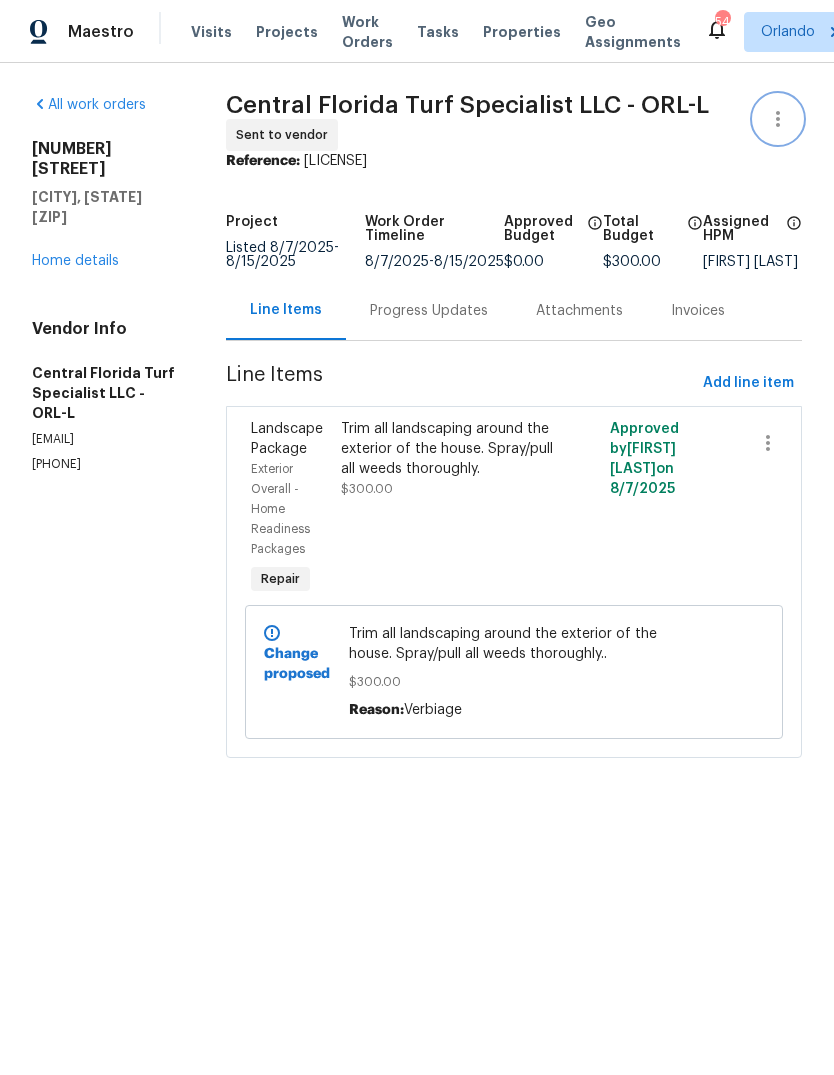 click at bounding box center [778, 119] 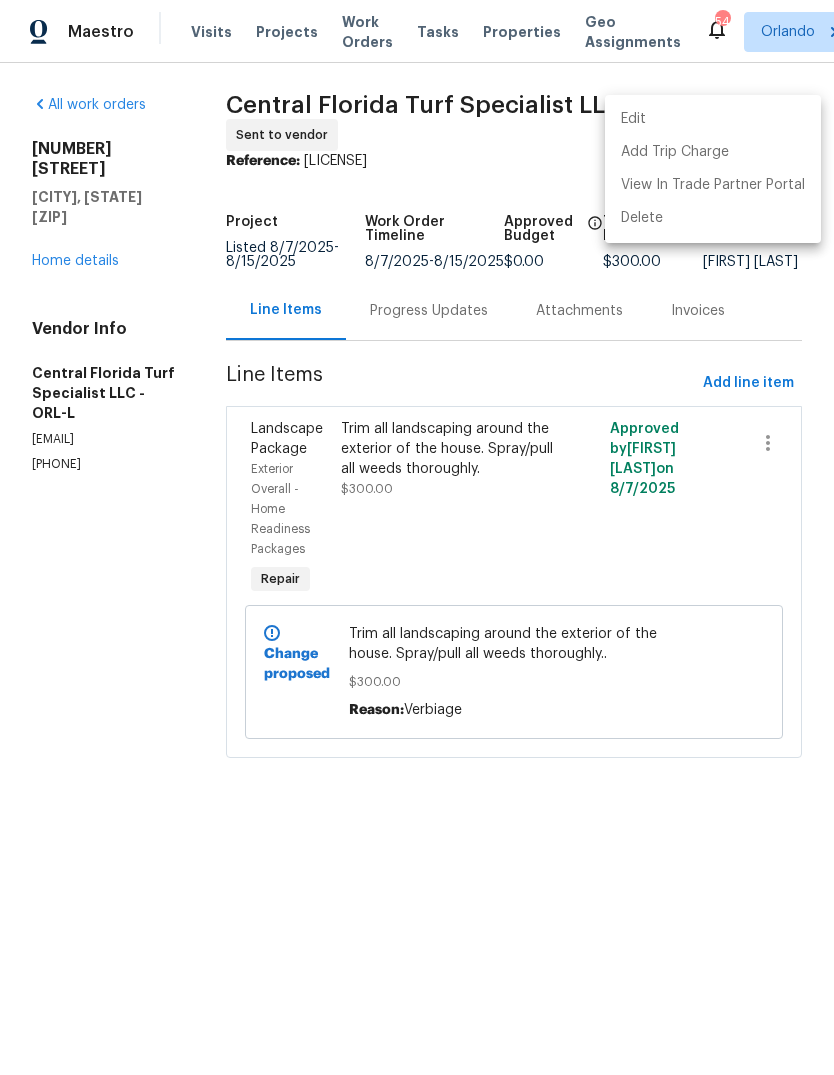 click on "Edit" at bounding box center (713, 119) 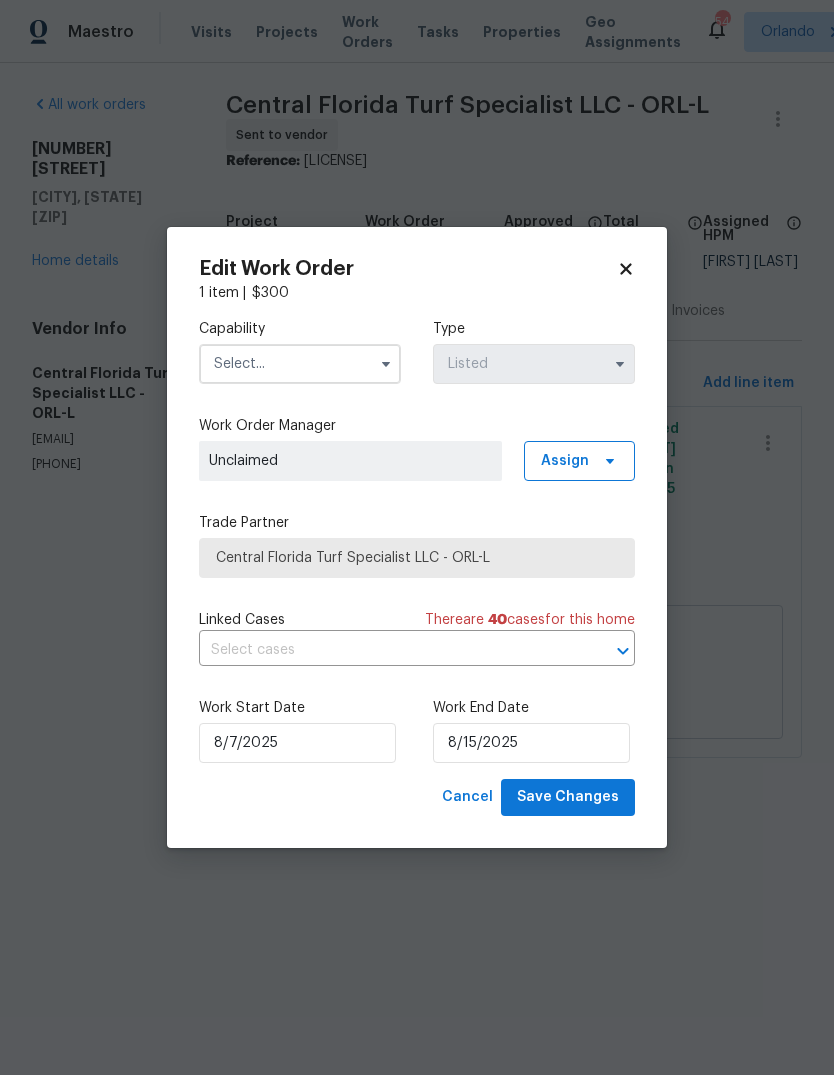 click at bounding box center [300, 364] 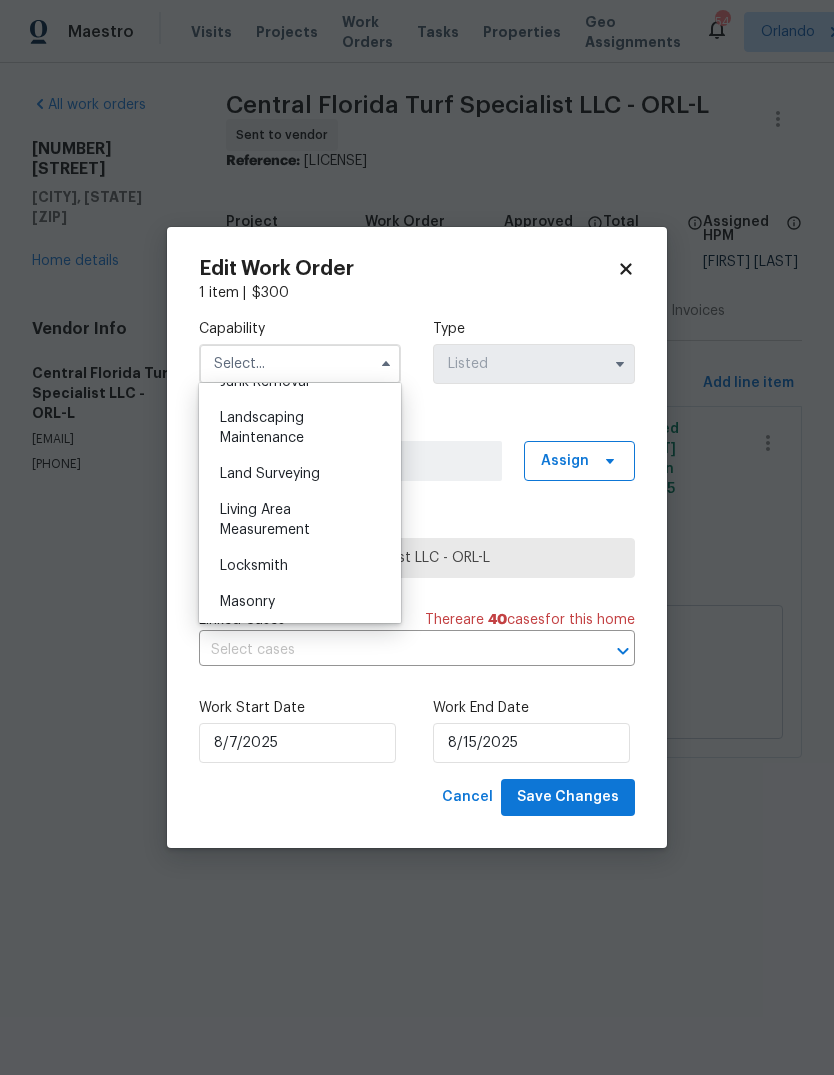 scroll, scrollTop: 1274, scrollLeft: 0, axis: vertical 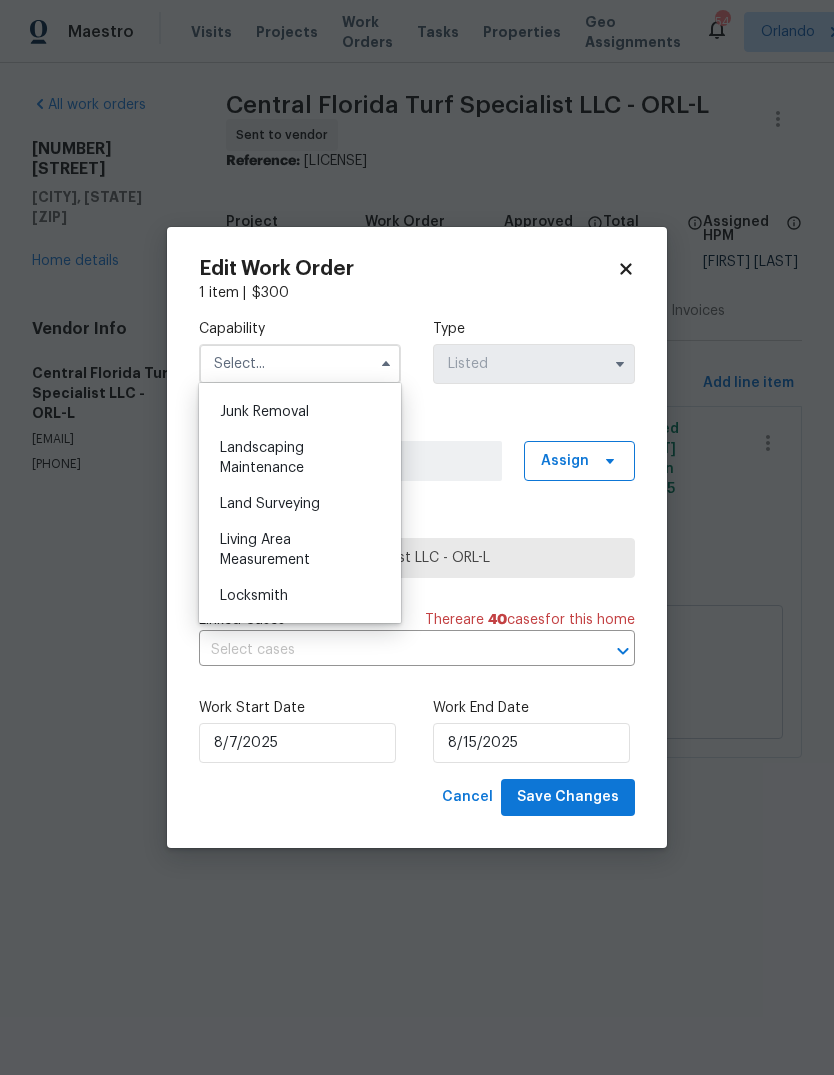 click on "Landscaping Maintenance" at bounding box center [262, 458] 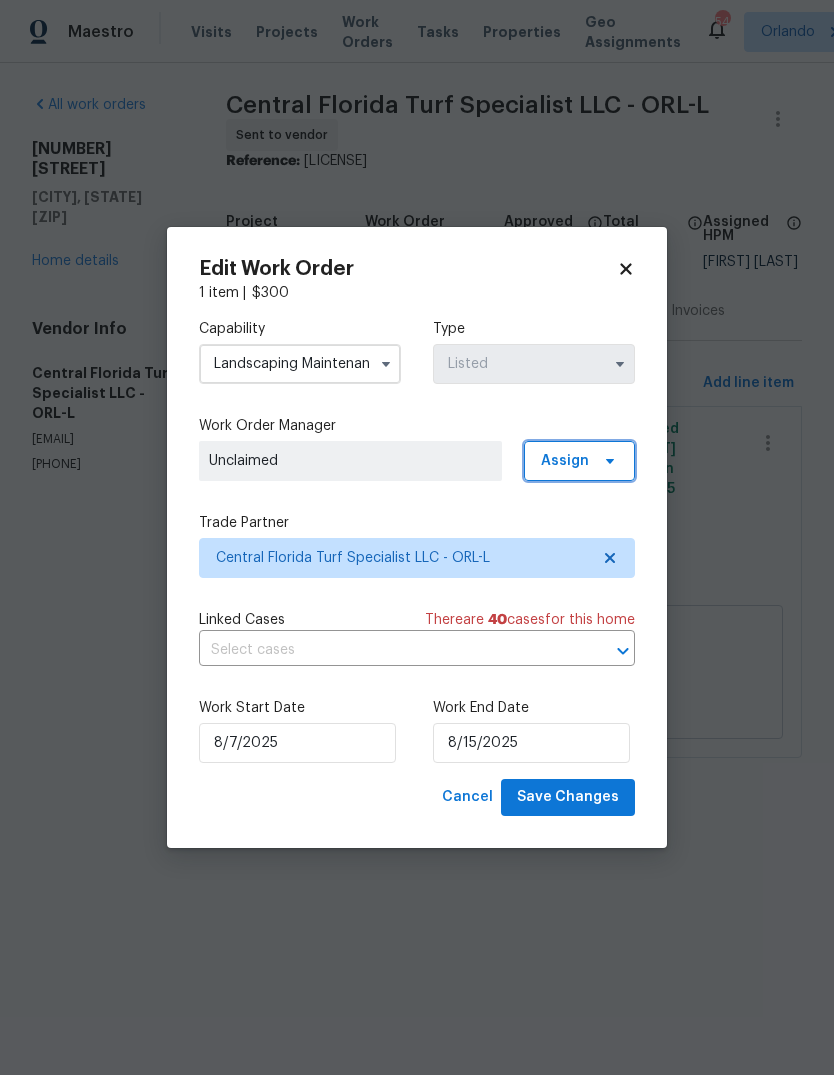 click on "Assign" at bounding box center [579, 461] 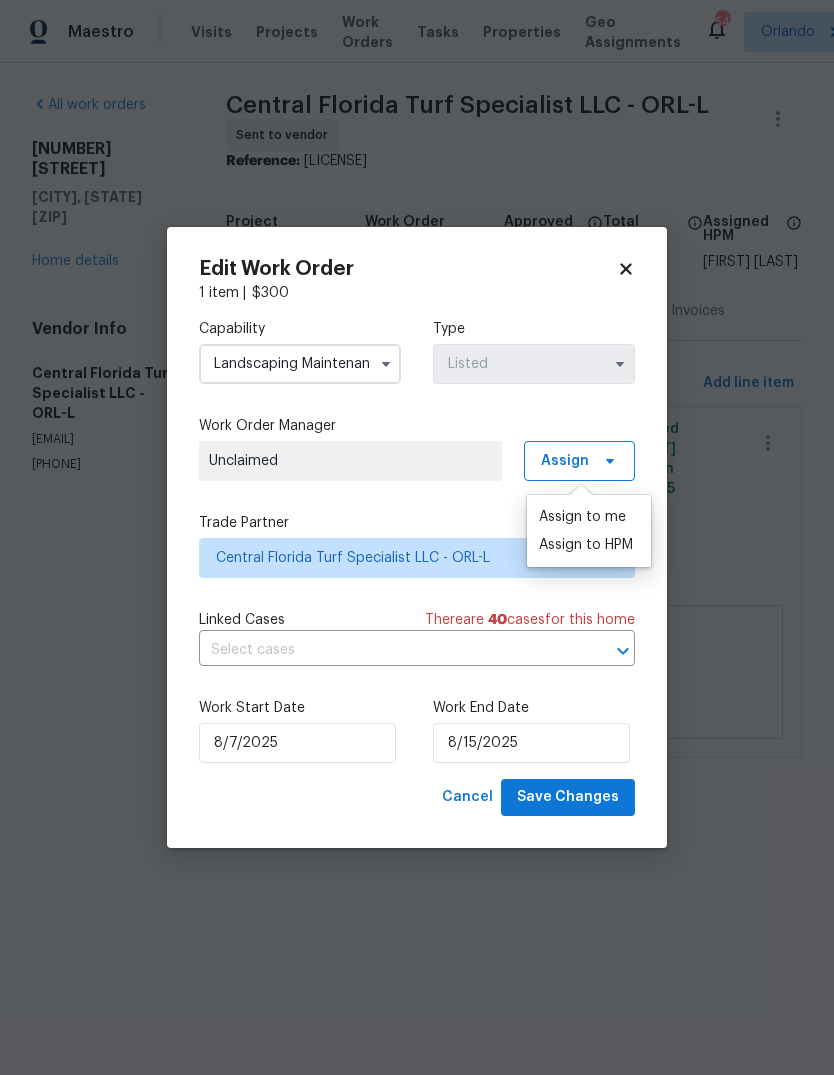 click on "Assign to me" at bounding box center [582, 517] 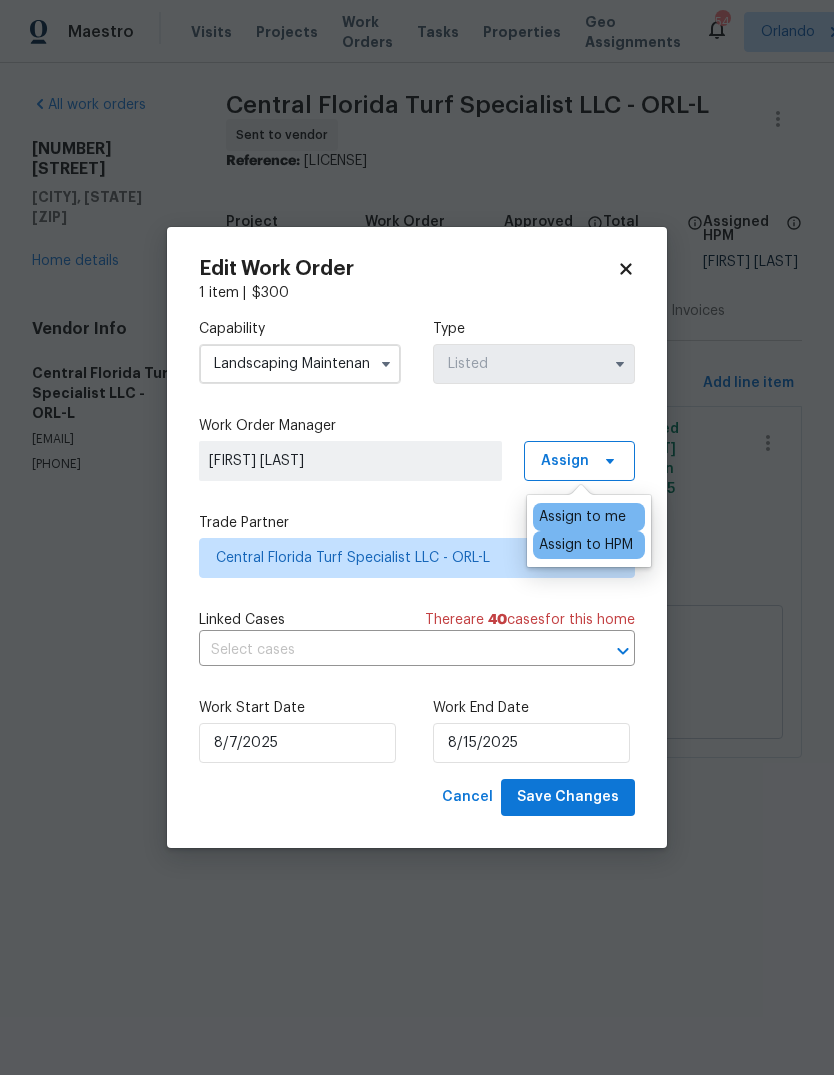 click on "Save Changes" at bounding box center [568, 797] 